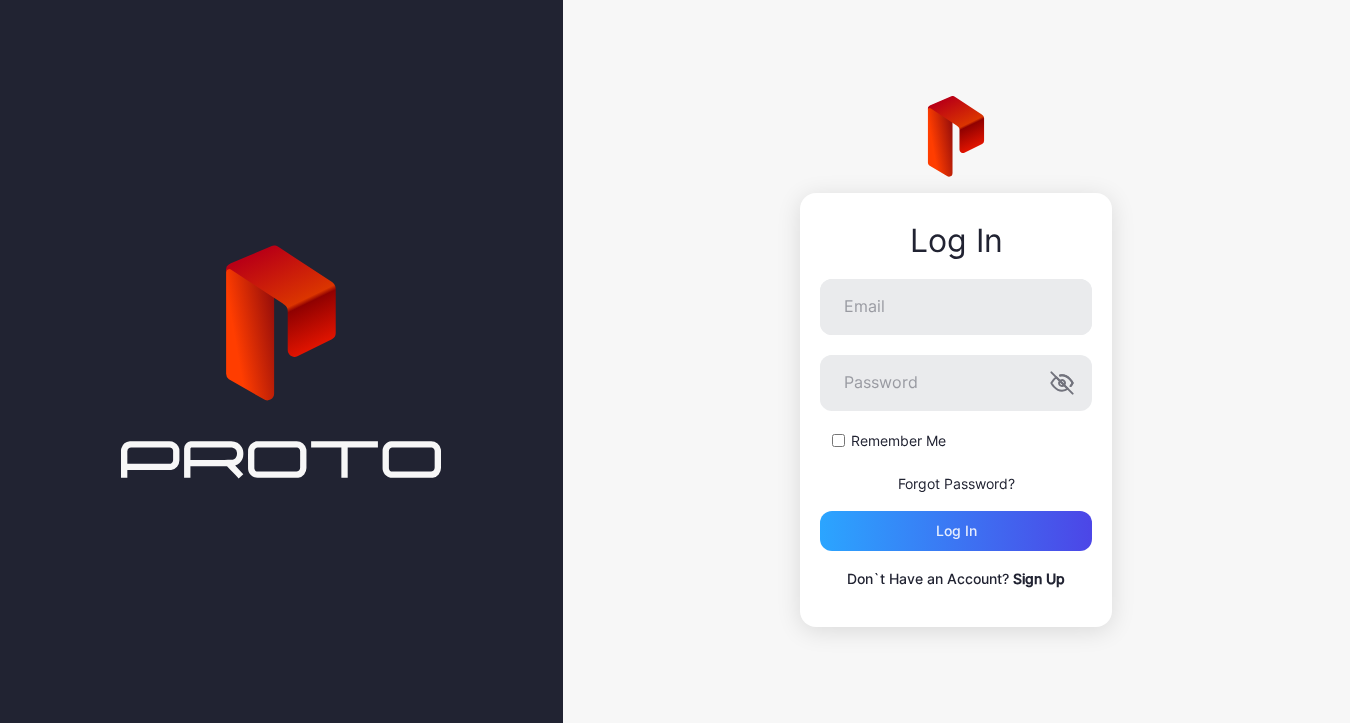 scroll, scrollTop: 0, scrollLeft: 0, axis: both 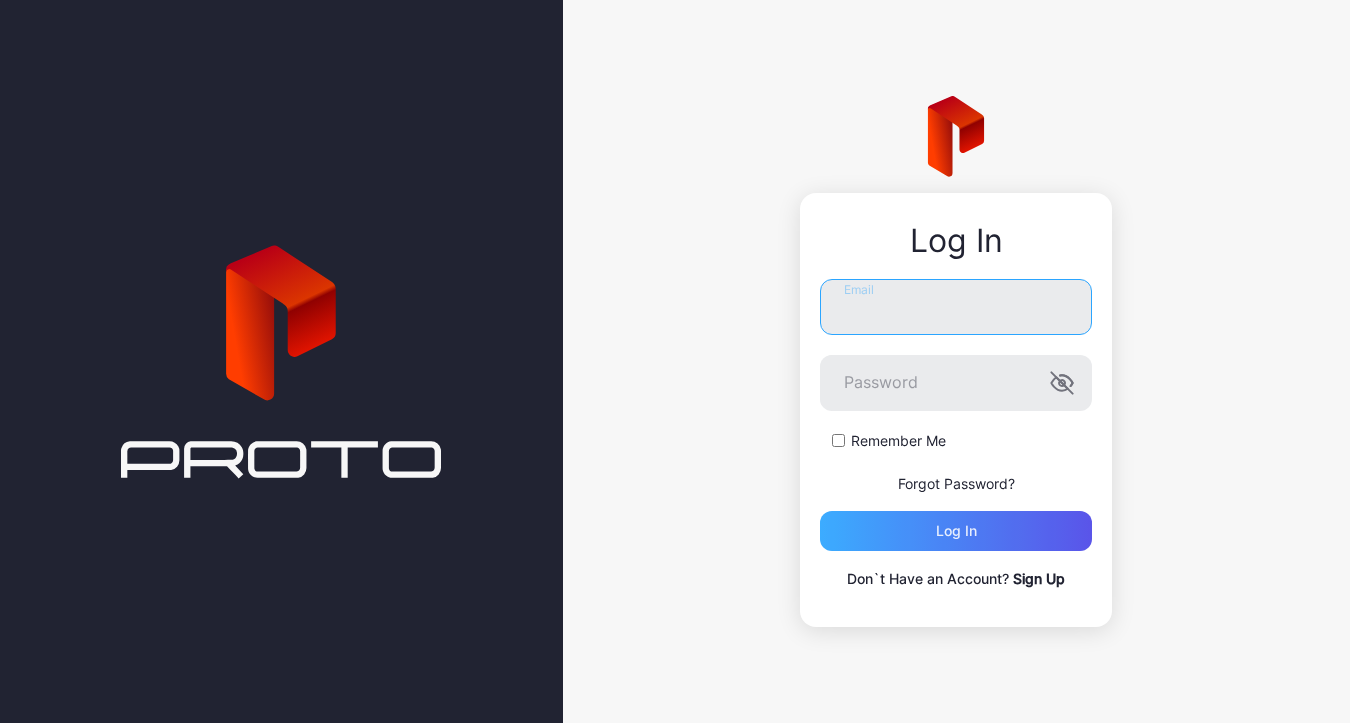 type on "**********" 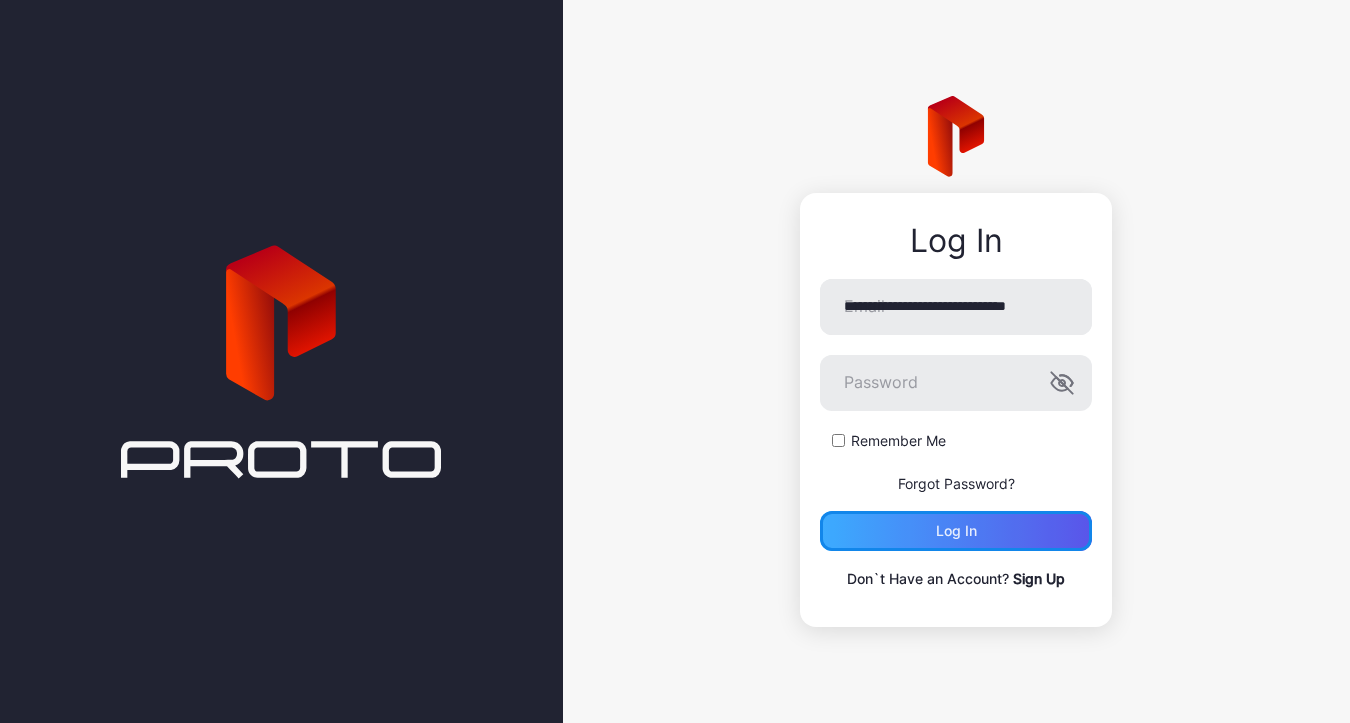 click on "Log in" at bounding box center [956, 531] 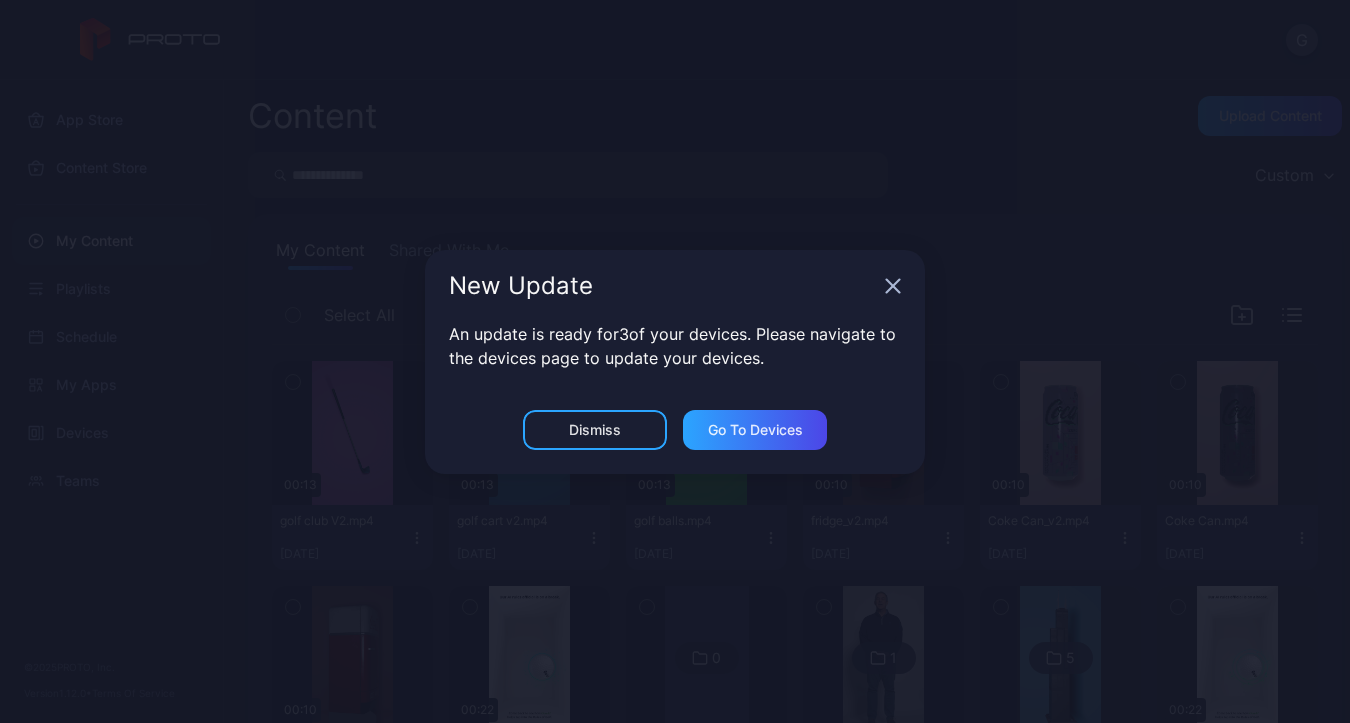 click 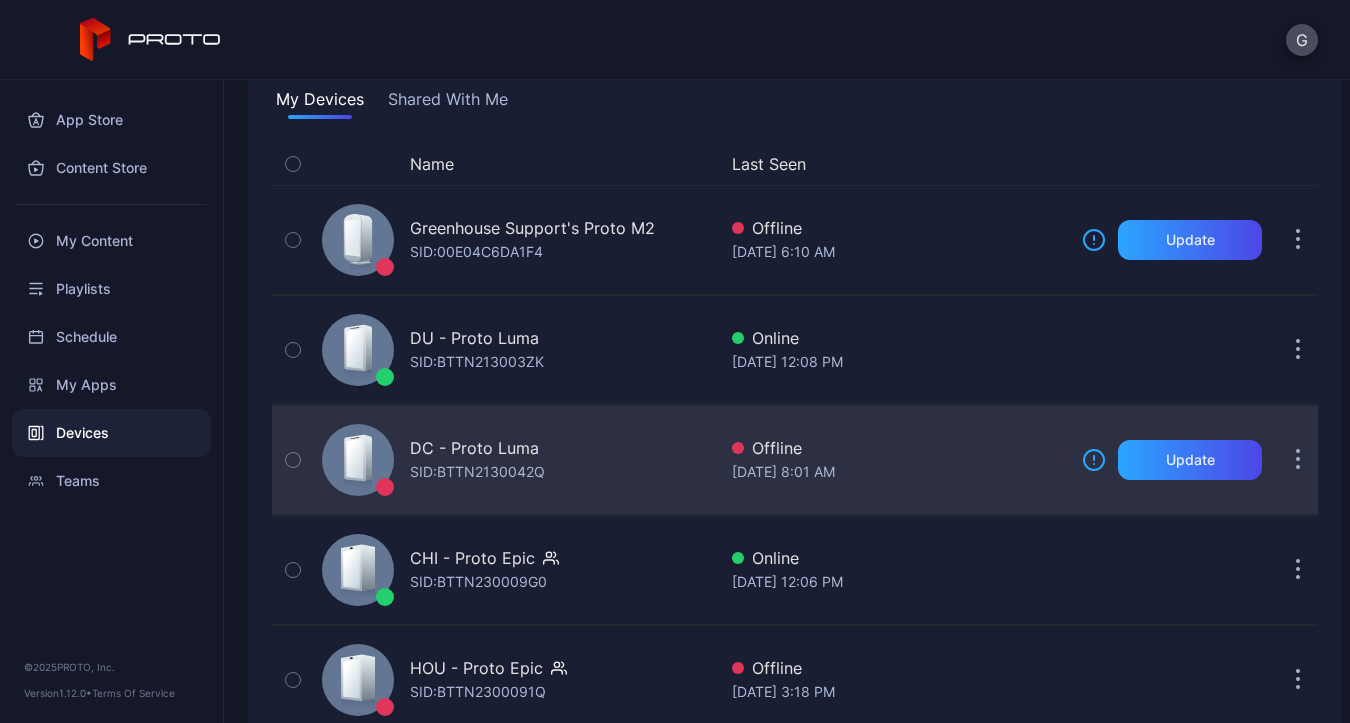 scroll, scrollTop: 200, scrollLeft: 0, axis: vertical 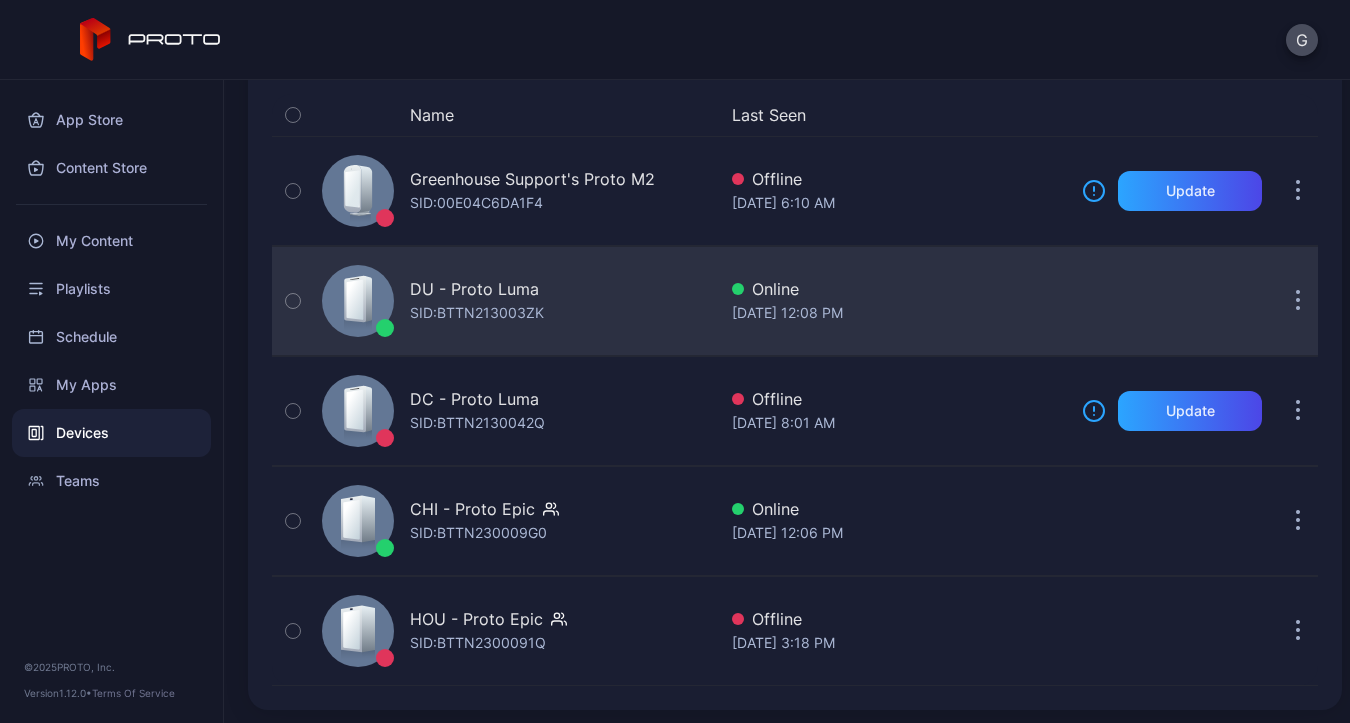 click on "DU - Proto [PERSON_NAME]:  BTTN213003ZK" at bounding box center [515, 301] 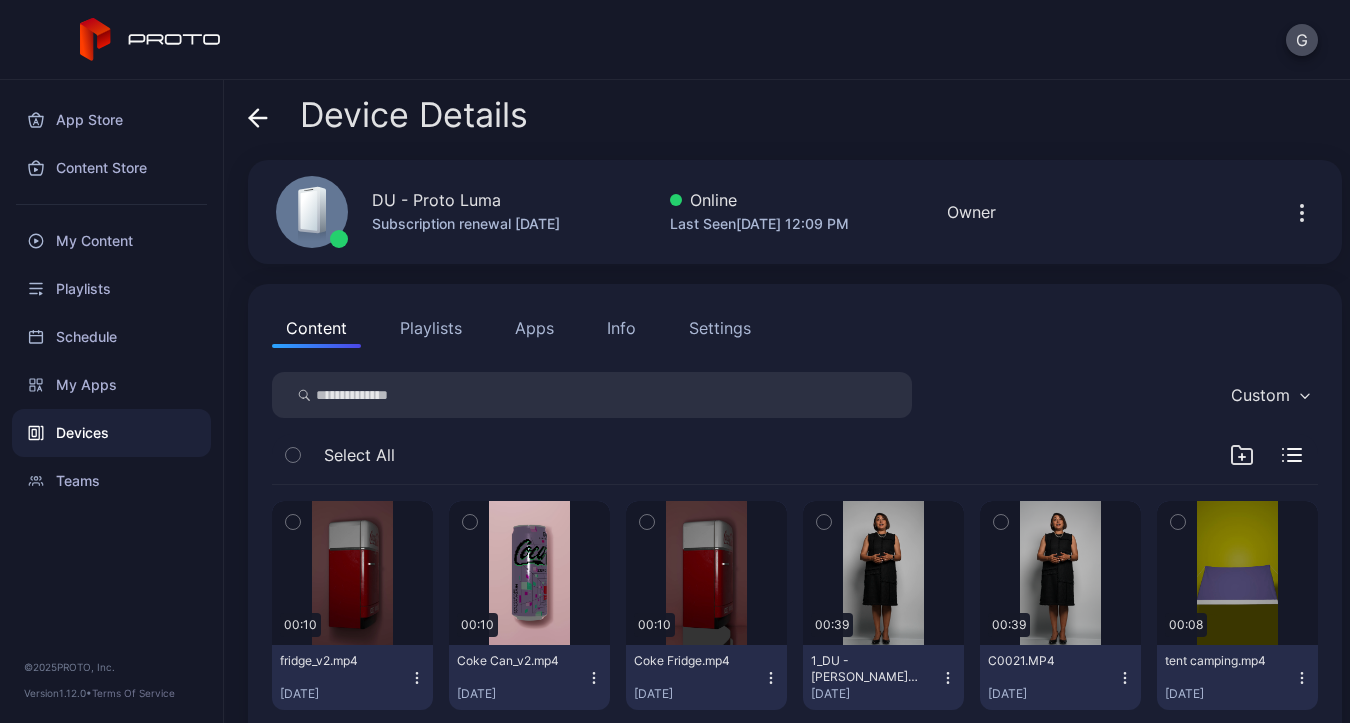 click on "Settings" at bounding box center [720, 328] 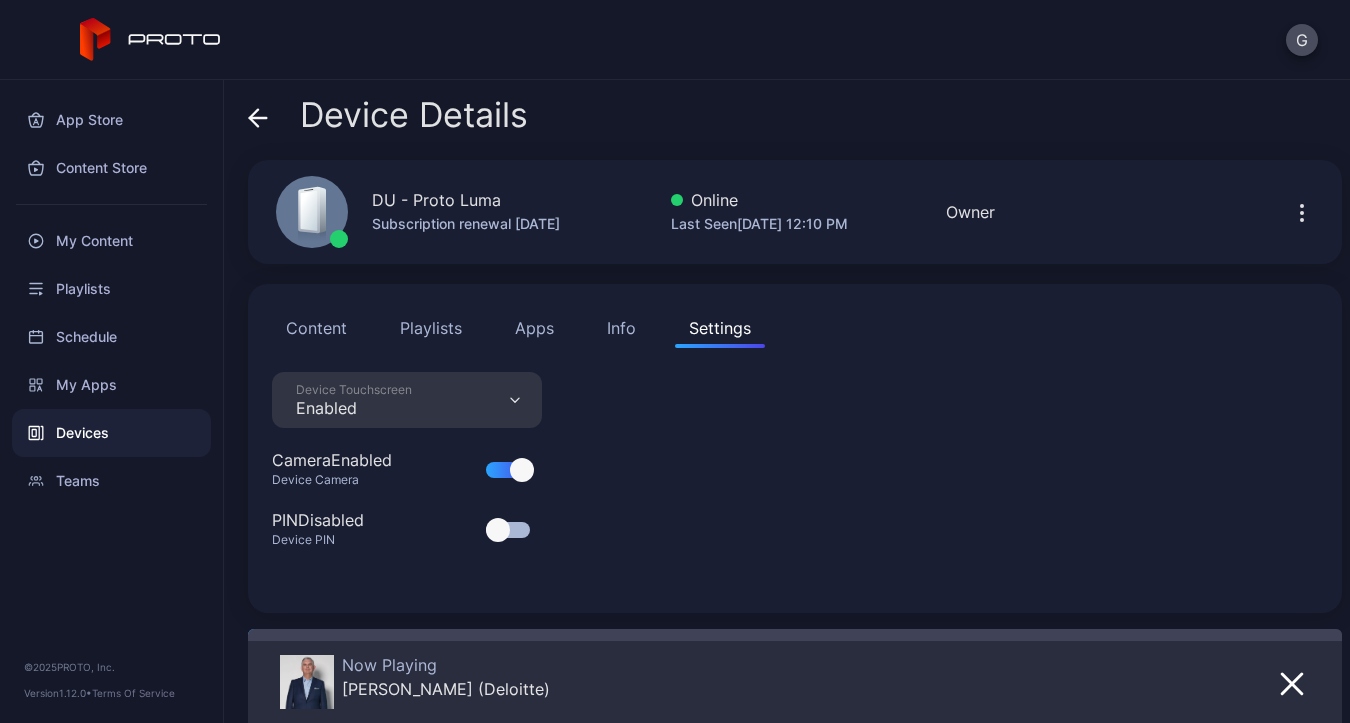 click at bounding box center (258, 115) 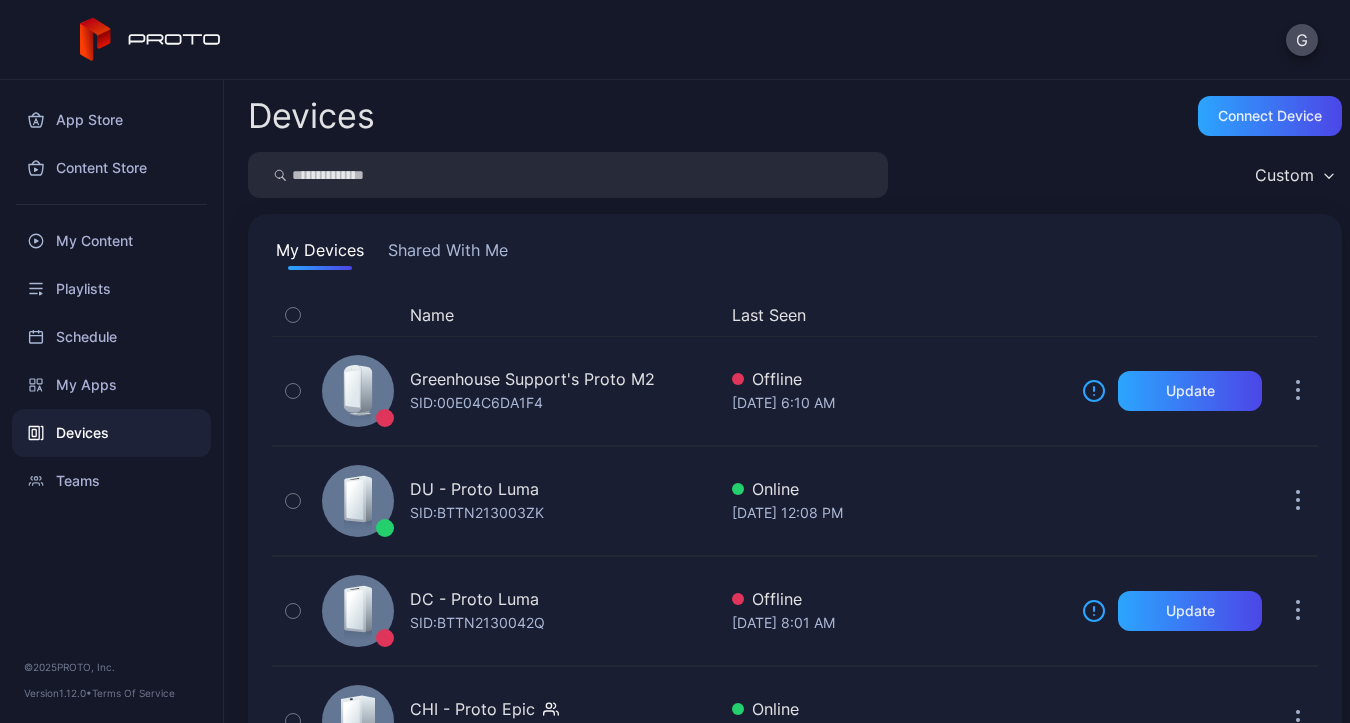 scroll, scrollTop: 200, scrollLeft: 0, axis: vertical 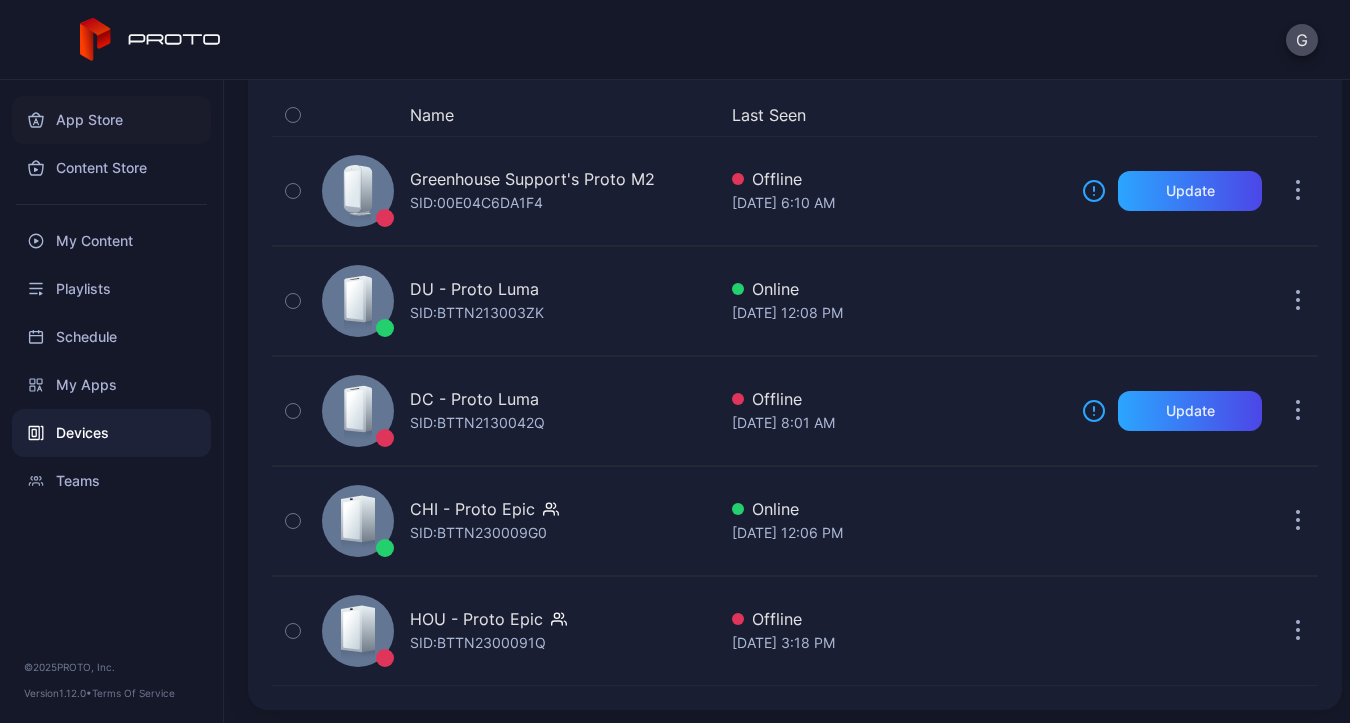 click on "App Store" at bounding box center [111, 120] 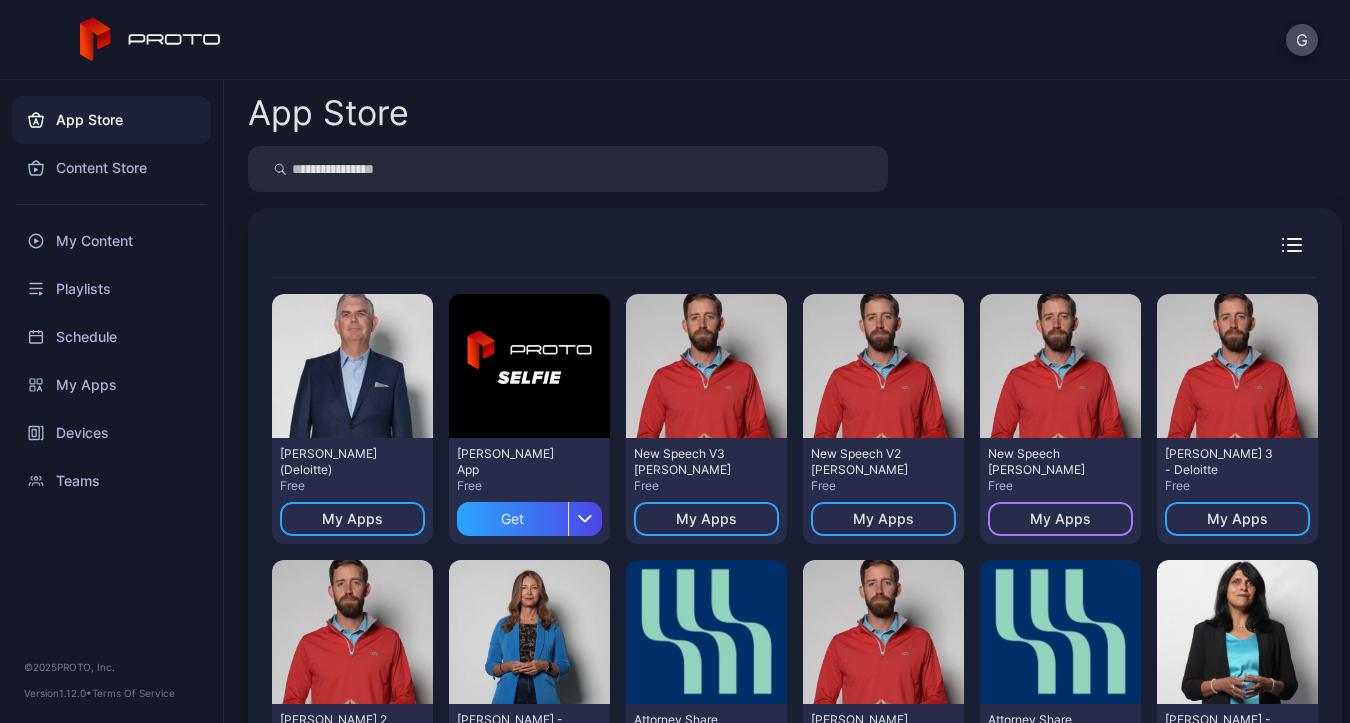 click on "My Apps" at bounding box center [1060, 519] 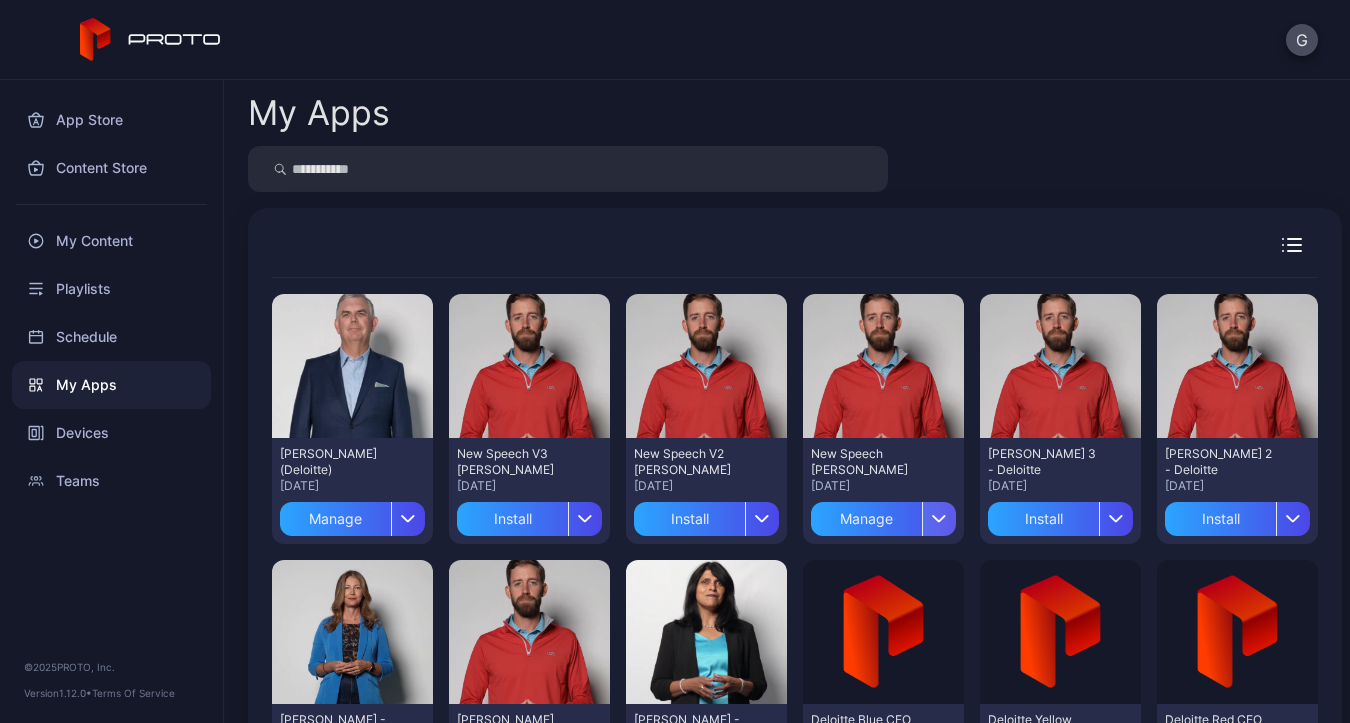 click at bounding box center [939, 519] 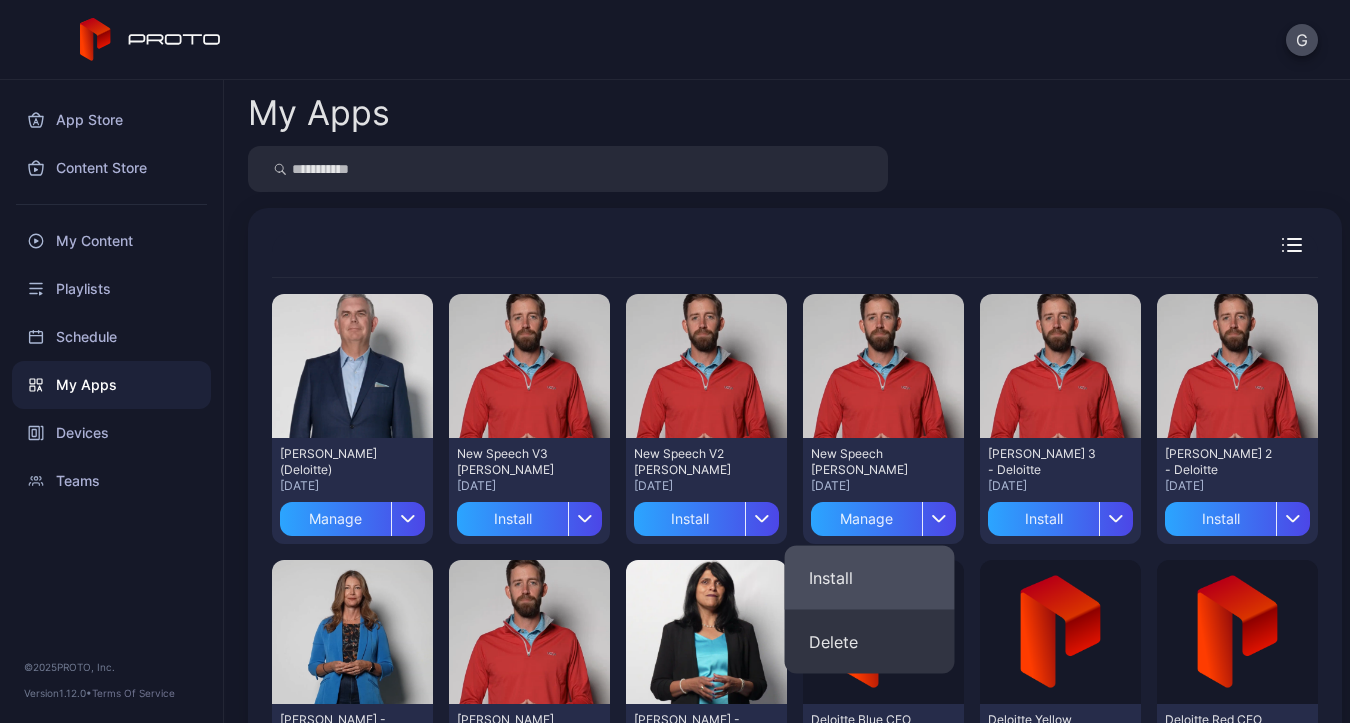 click on "Install" at bounding box center (870, 578) 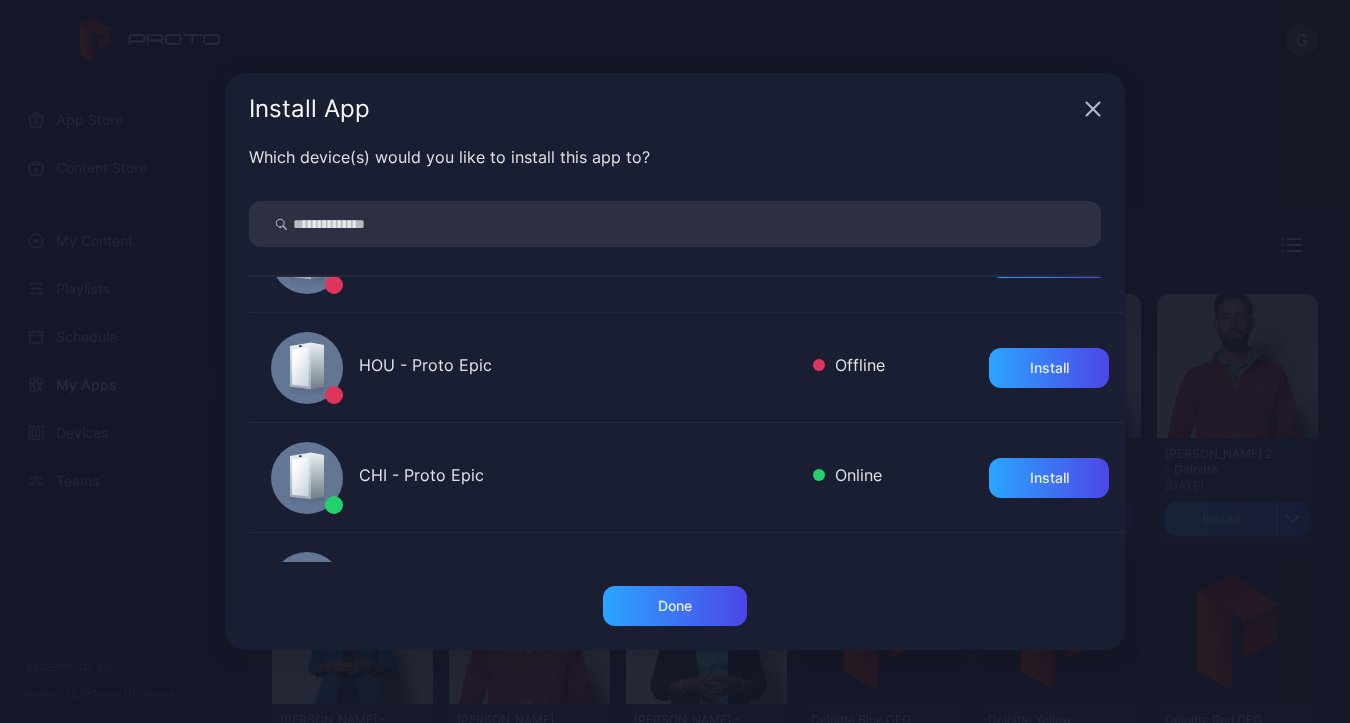 scroll, scrollTop: 595, scrollLeft: 0, axis: vertical 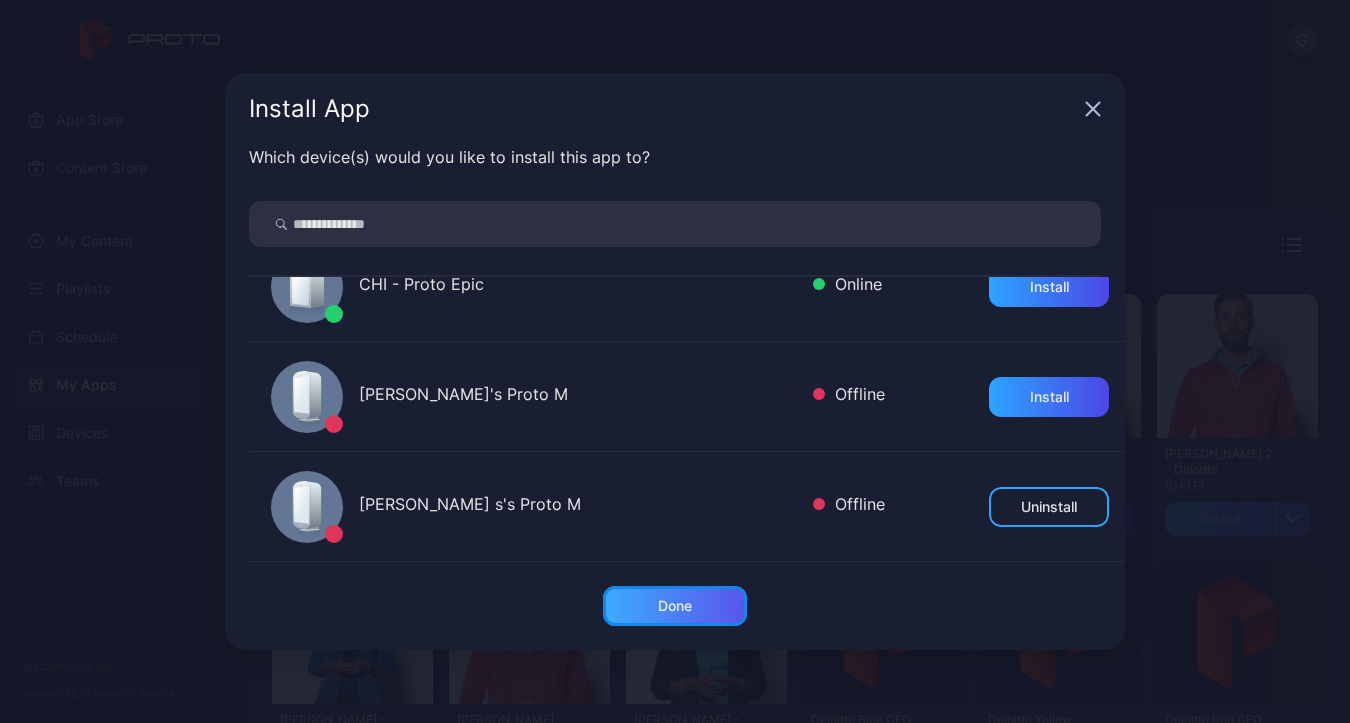 click on "Done" at bounding box center (675, 606) 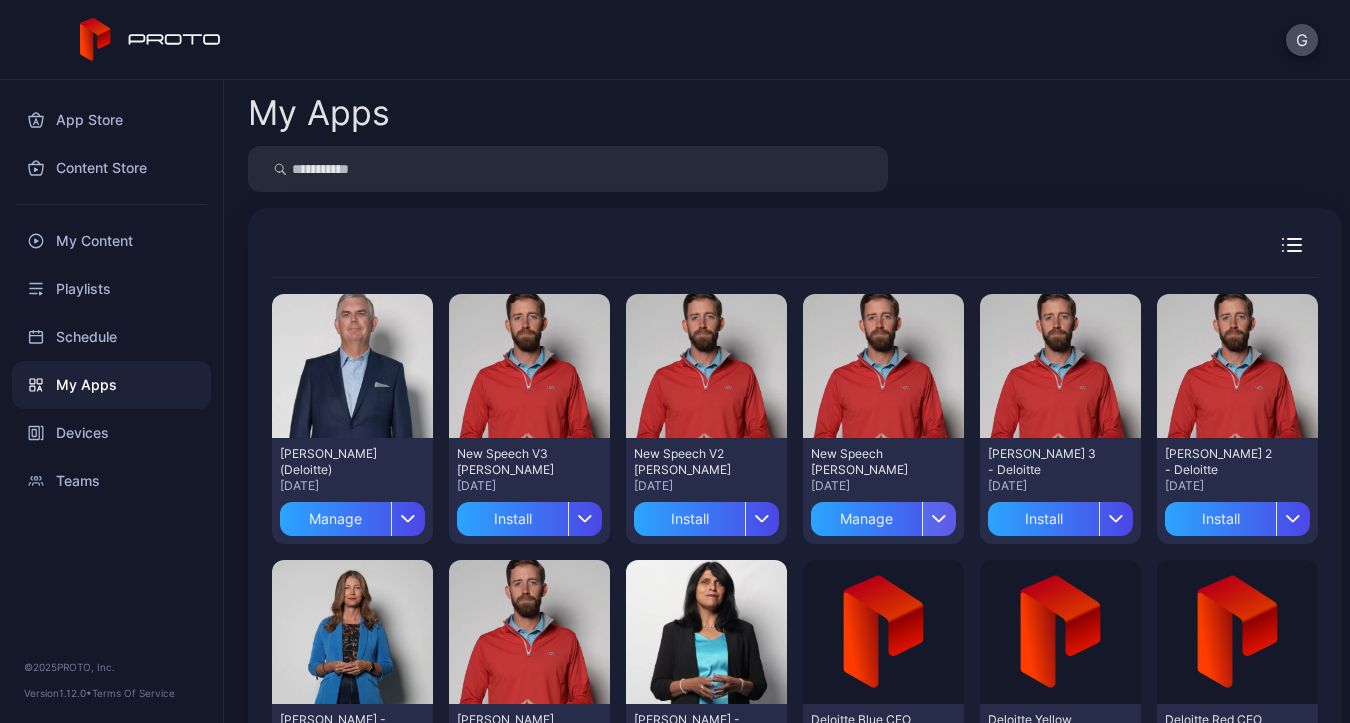 click at bounding box center [939, 519] 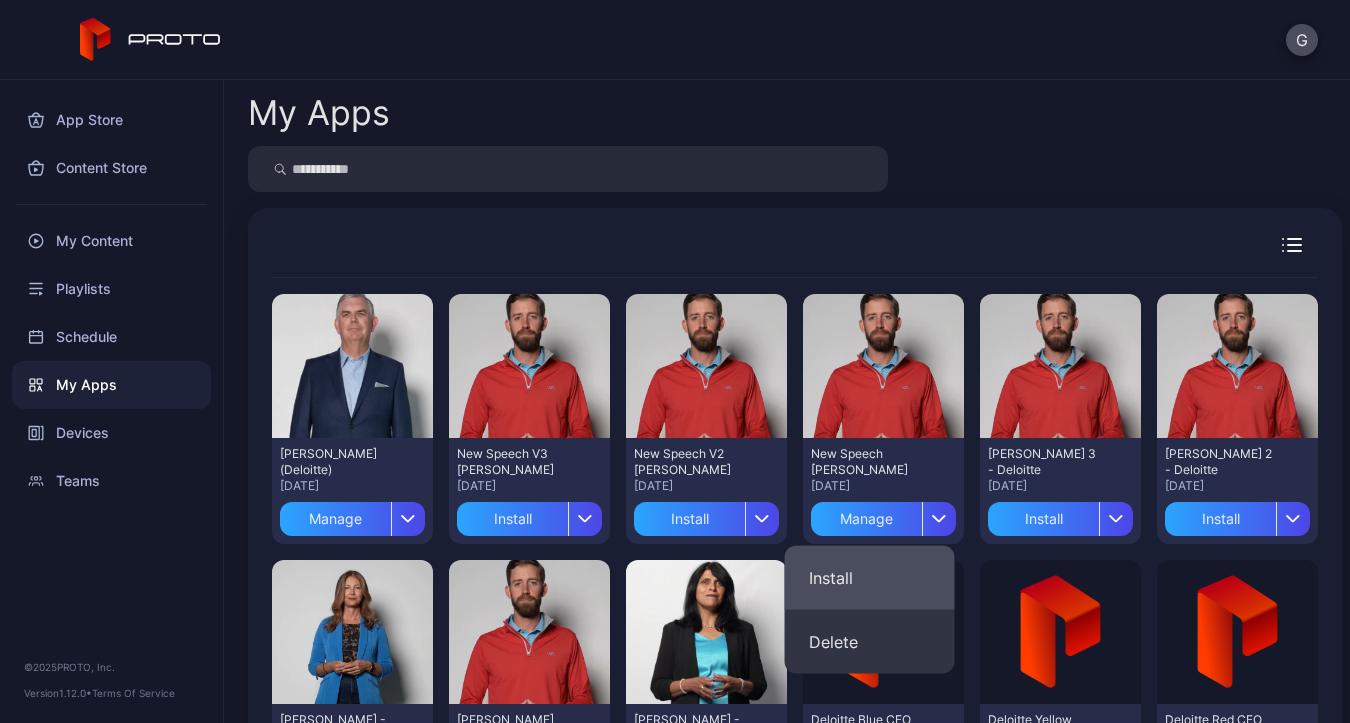 click on "Install" at bounding box center [870, 578] 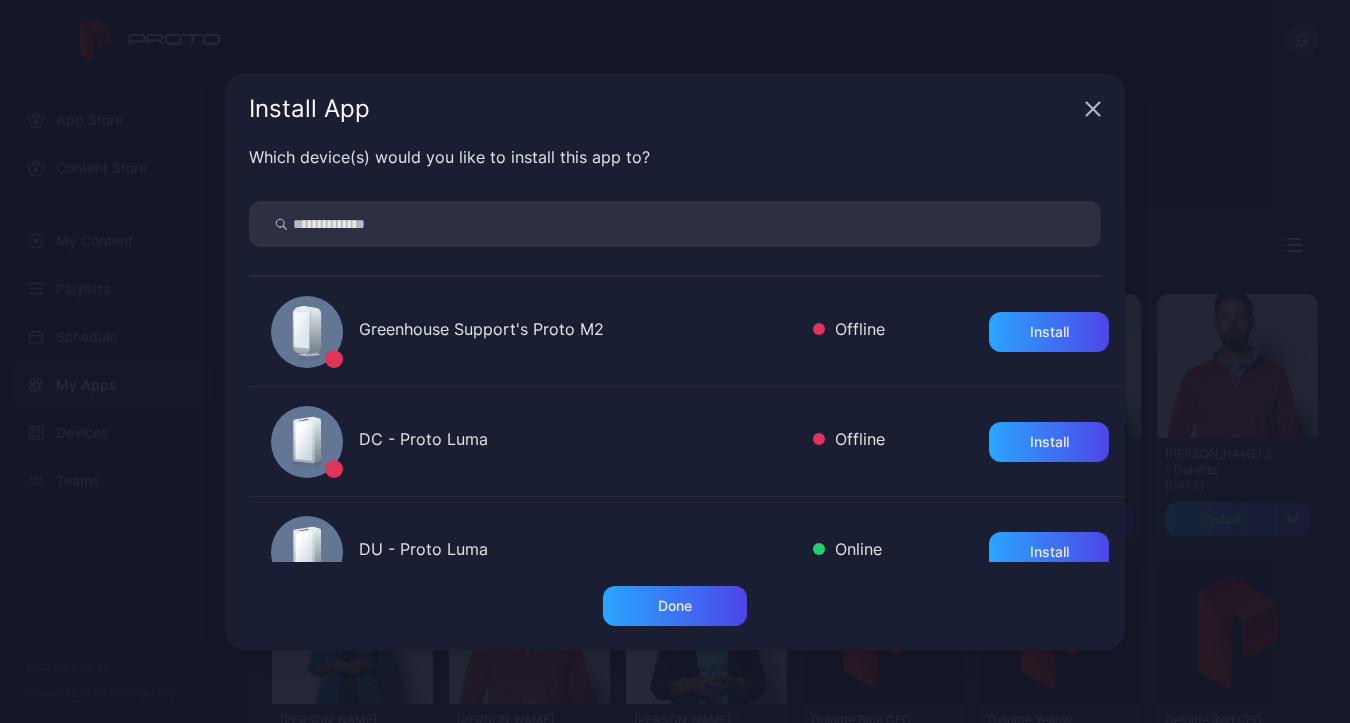 scroll, scrollTop: 595, scrollLeft: 0, axis: vertical 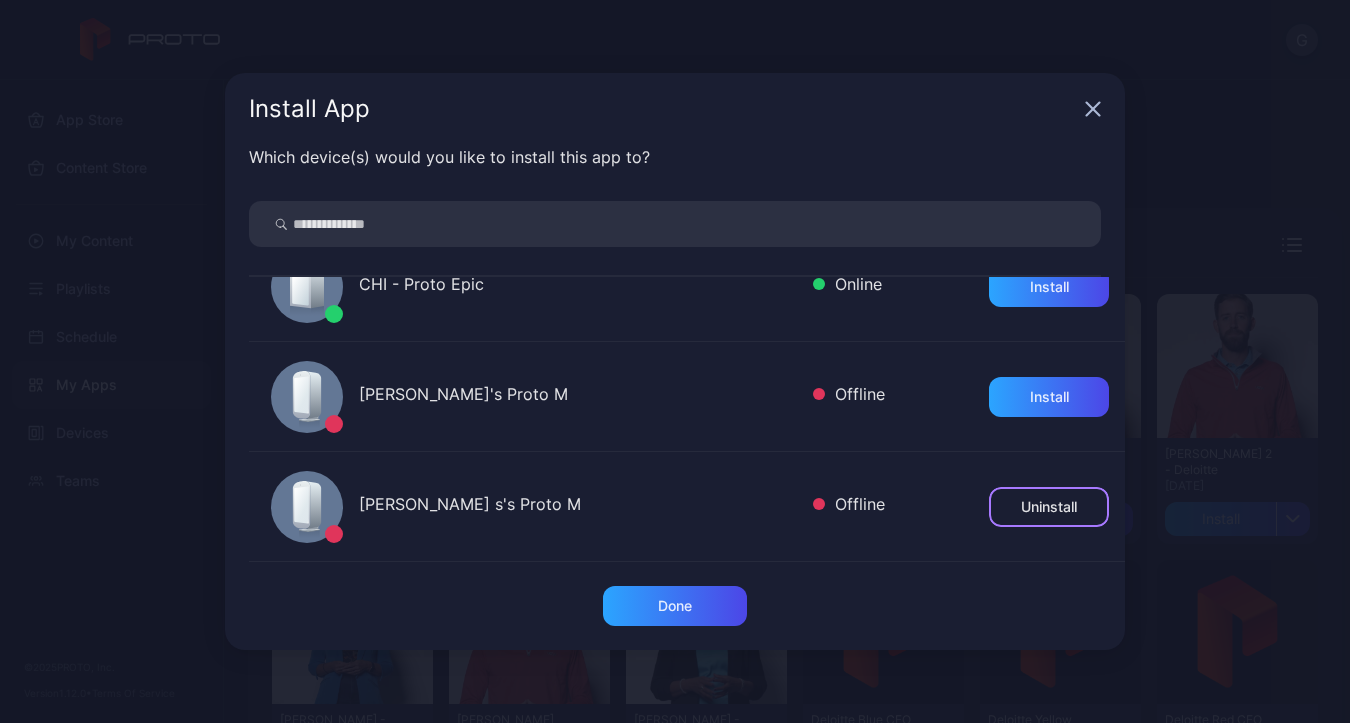 click on "Uninstall" at bounding box center [1049, 507] 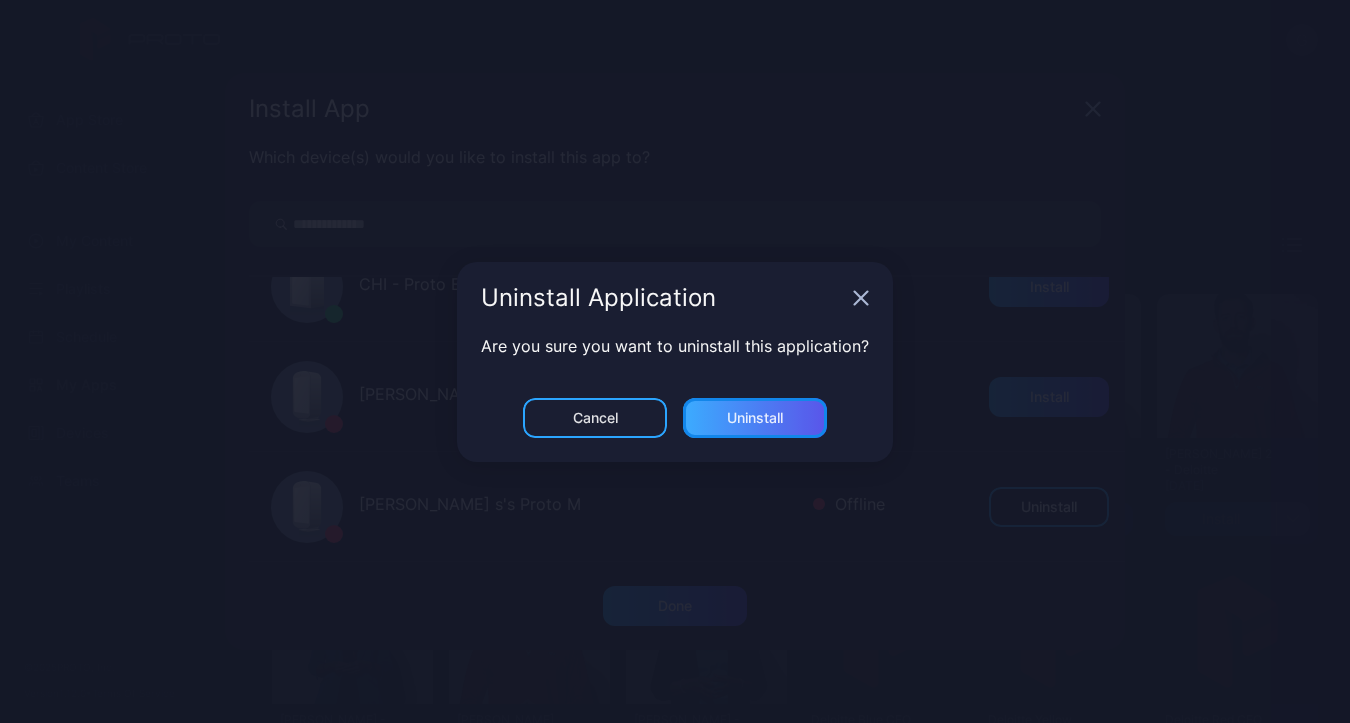 click on "Uninstall" at bounding box center [755, 418] 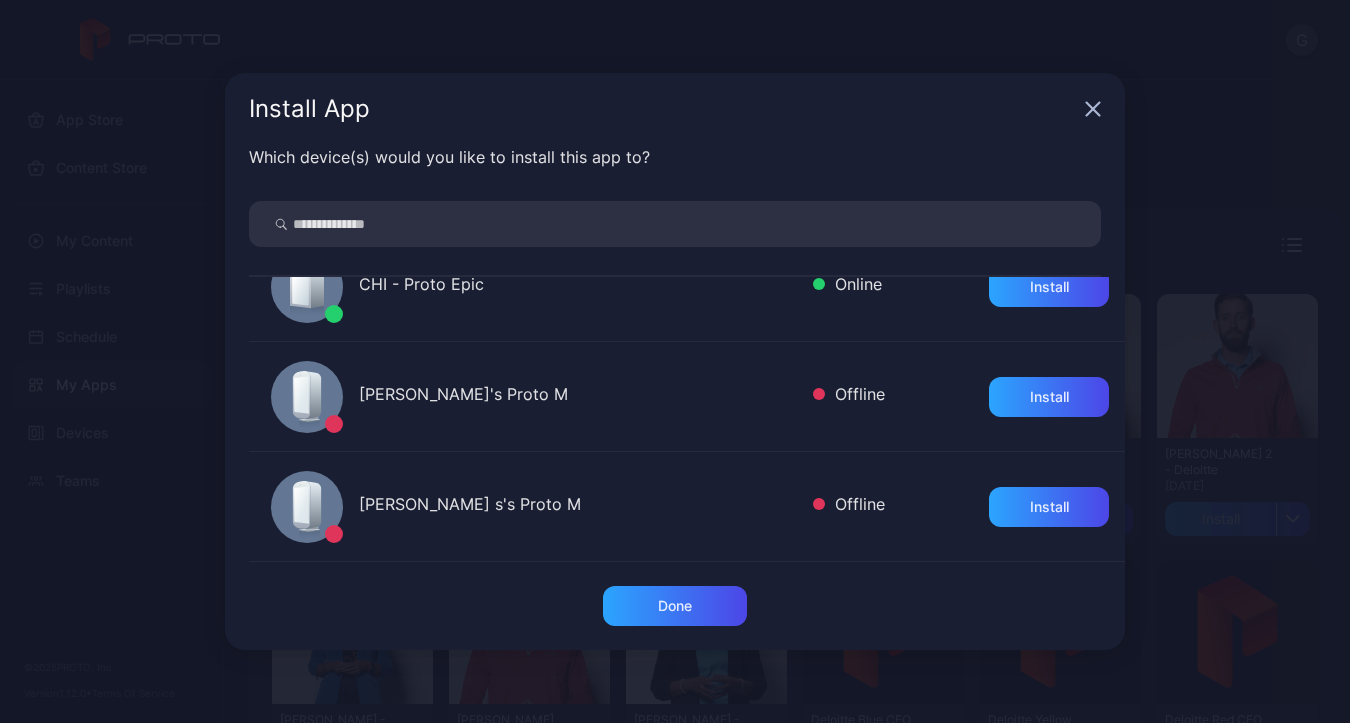 click 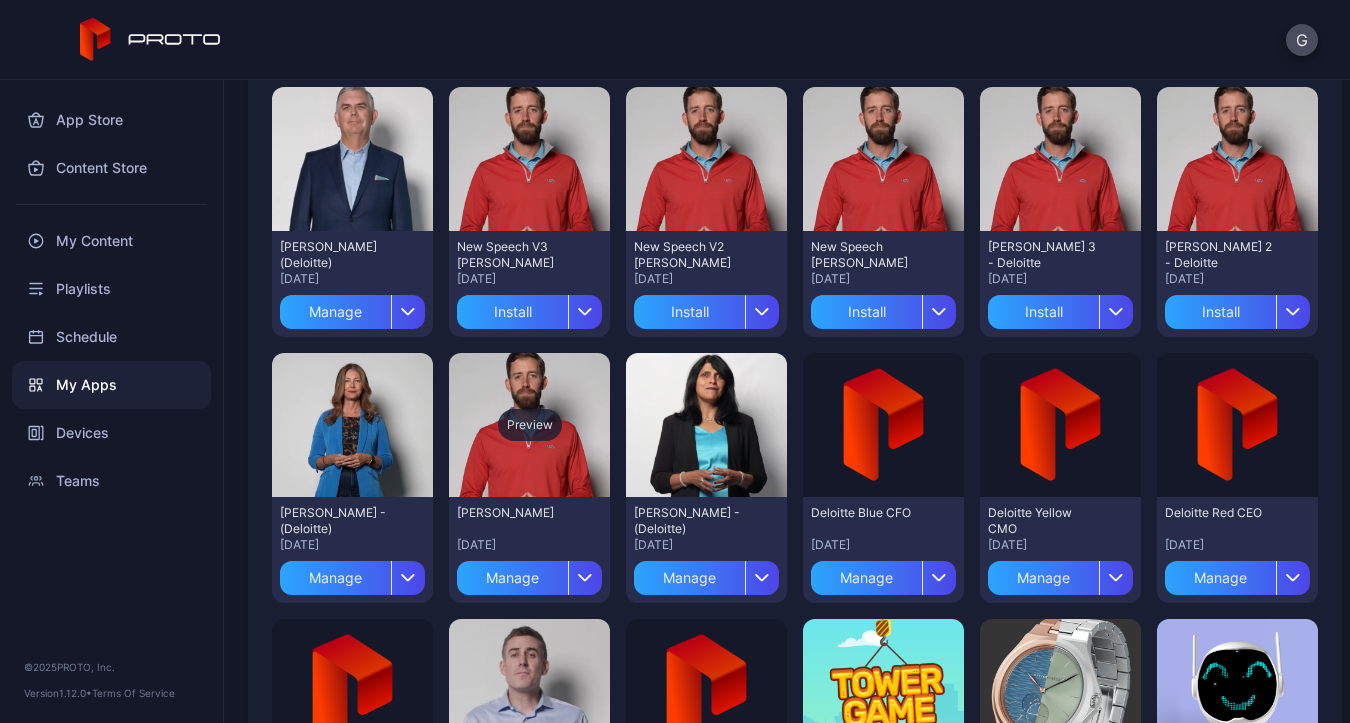 scroll, scrollTop: 211, scrollLeft: 0, axis: vertical 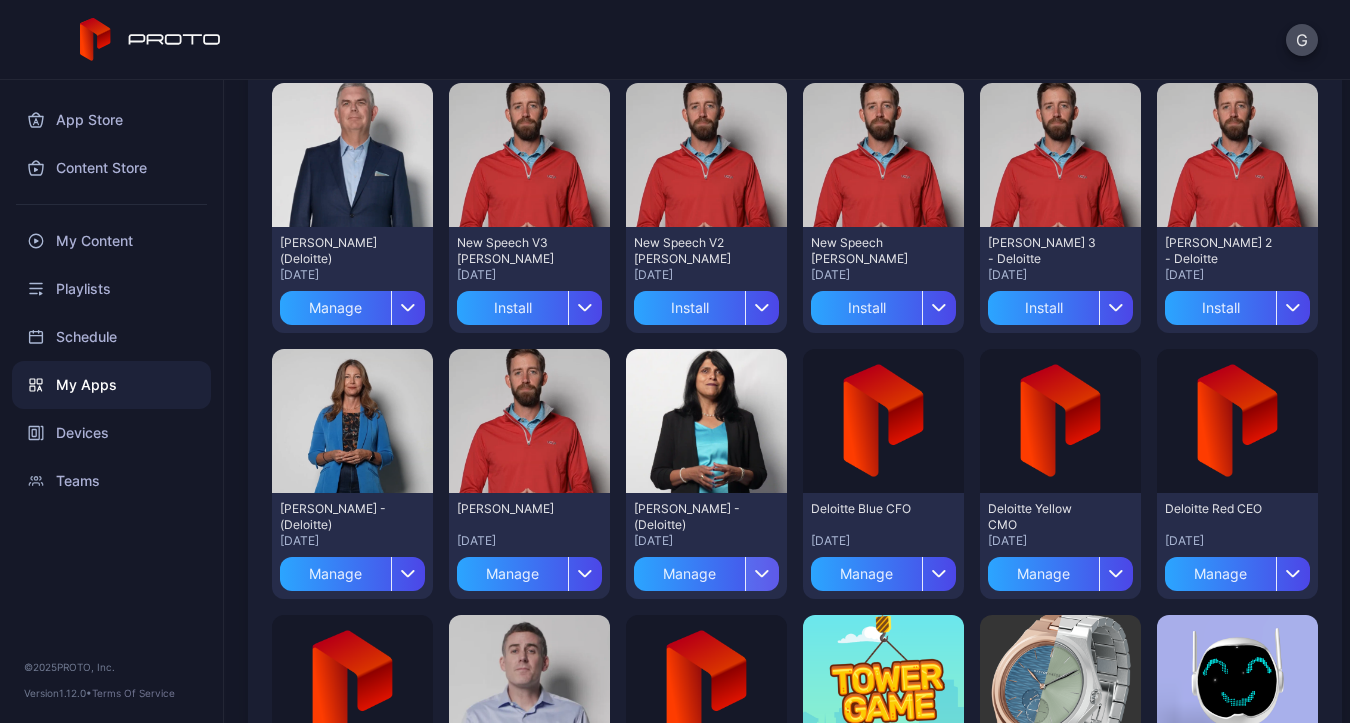 click 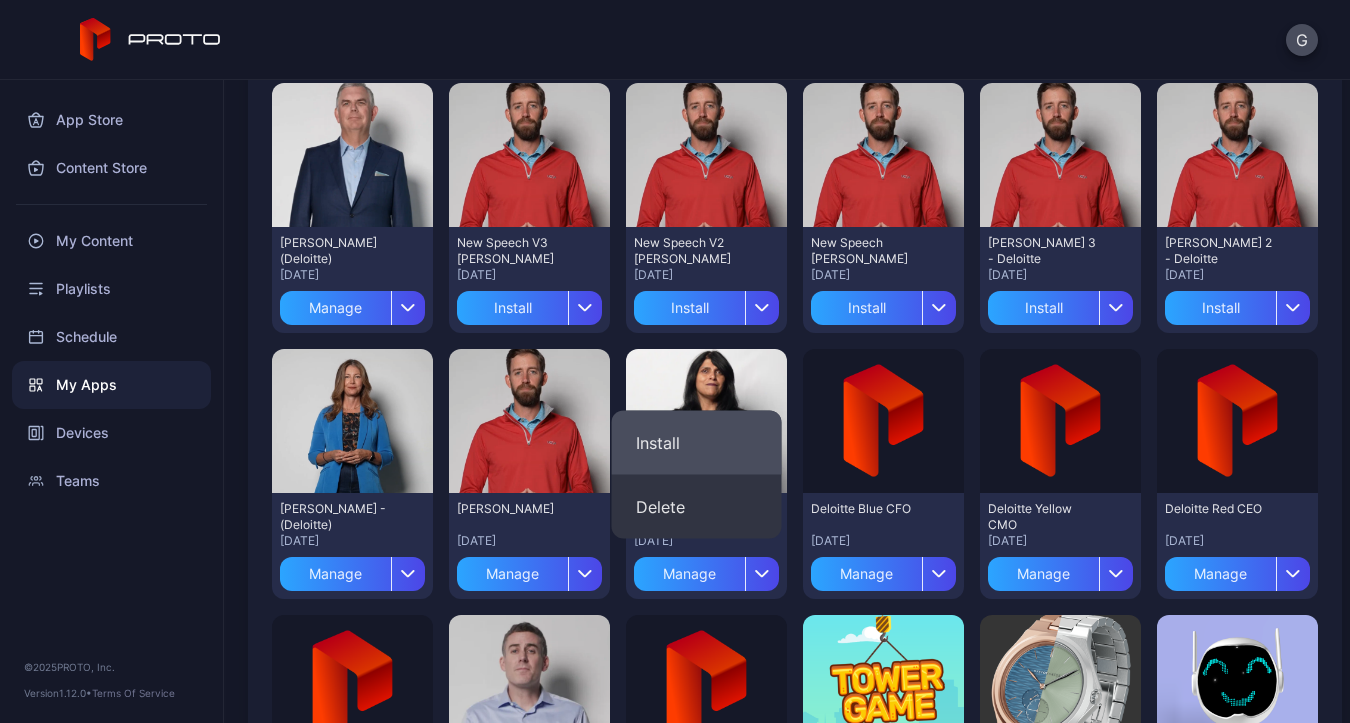 click on "Install" at bounding box center [697, 443] 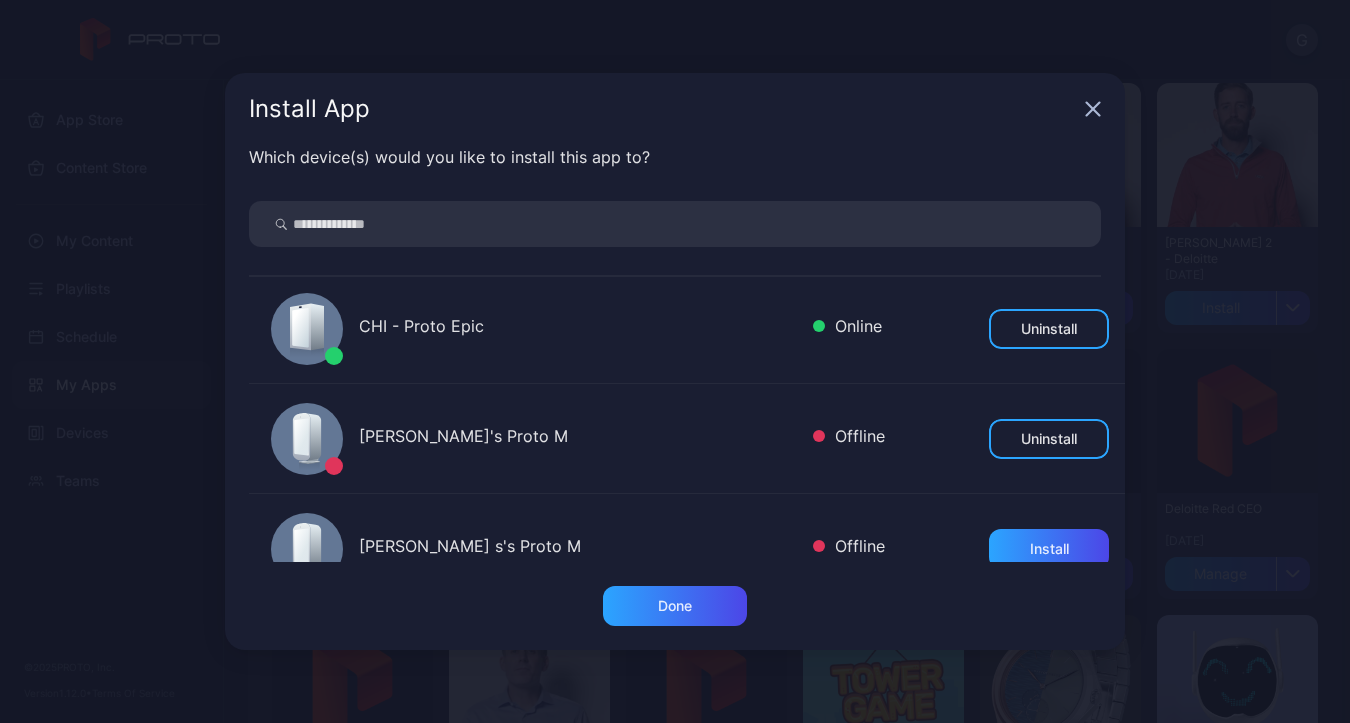 scroll, scrollTop: 595, scrollLeft: 0, axis: vertical 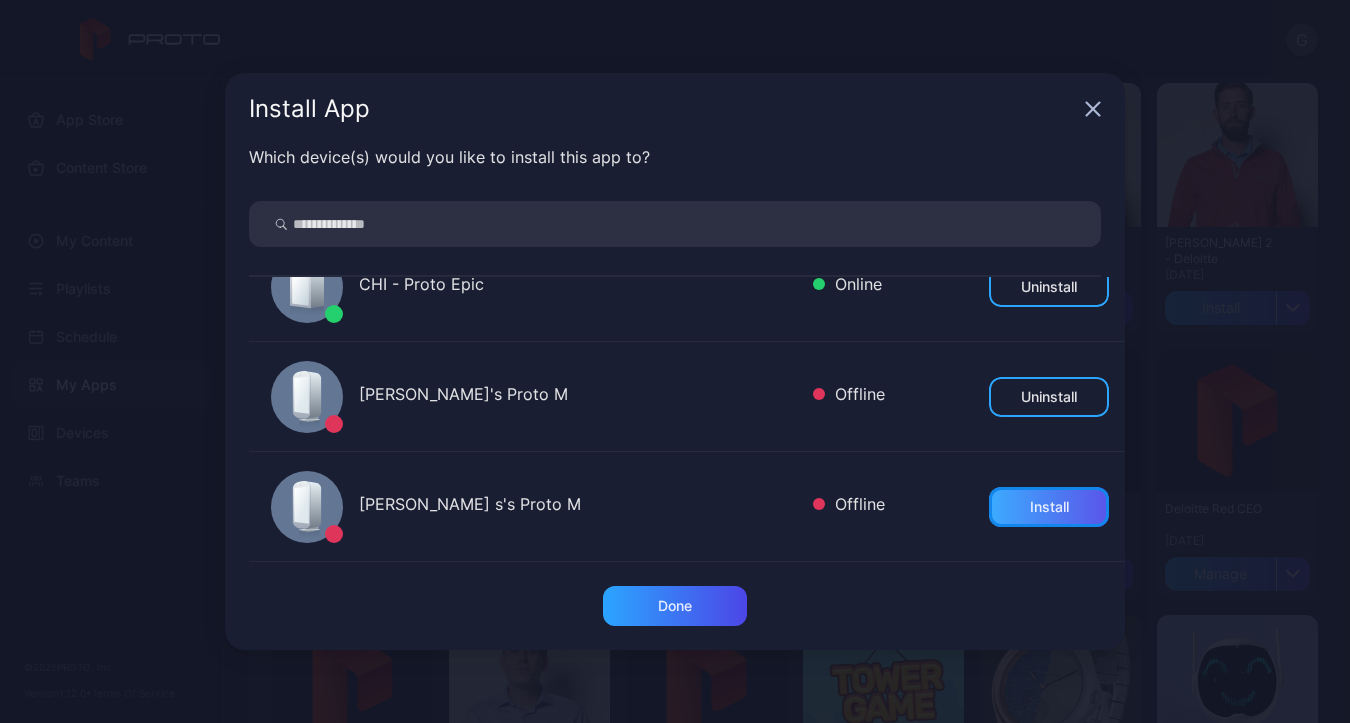 click on "Install" at bounding box center [1049, 507] 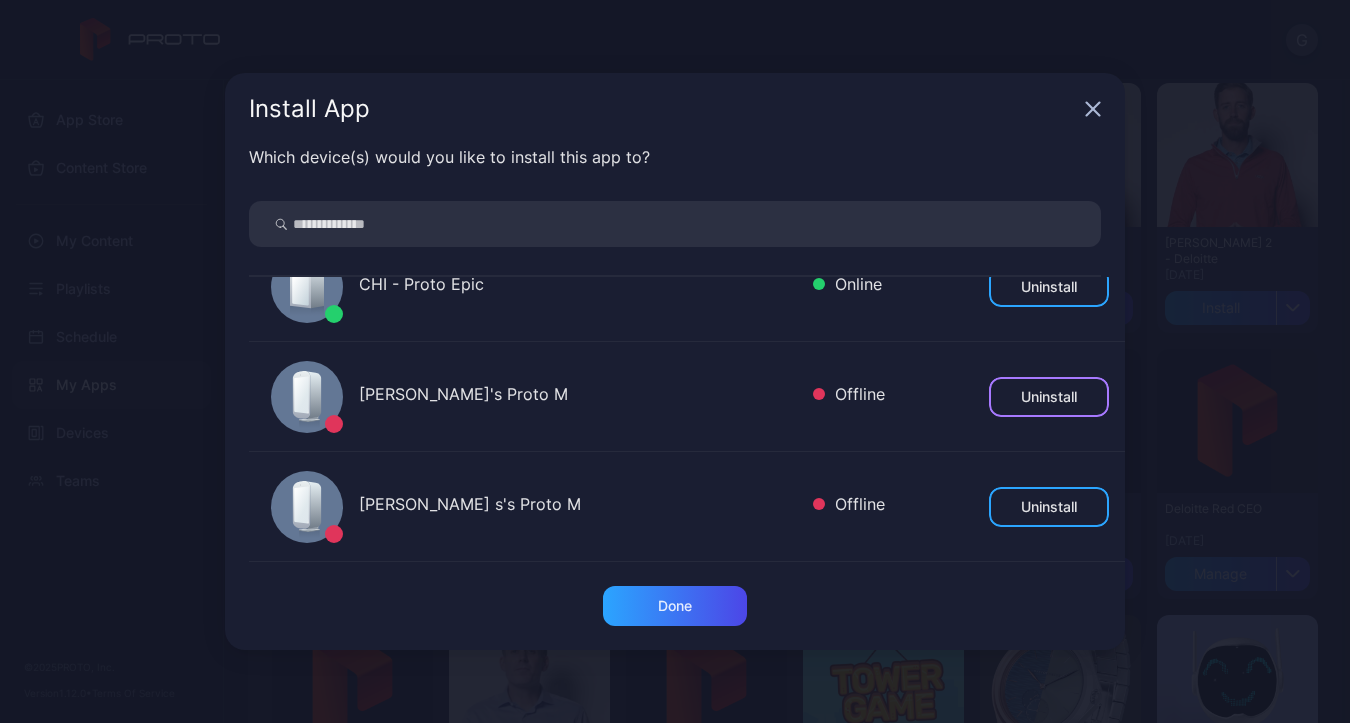 click on "Uninstall" at bounding box center [1049, 397] 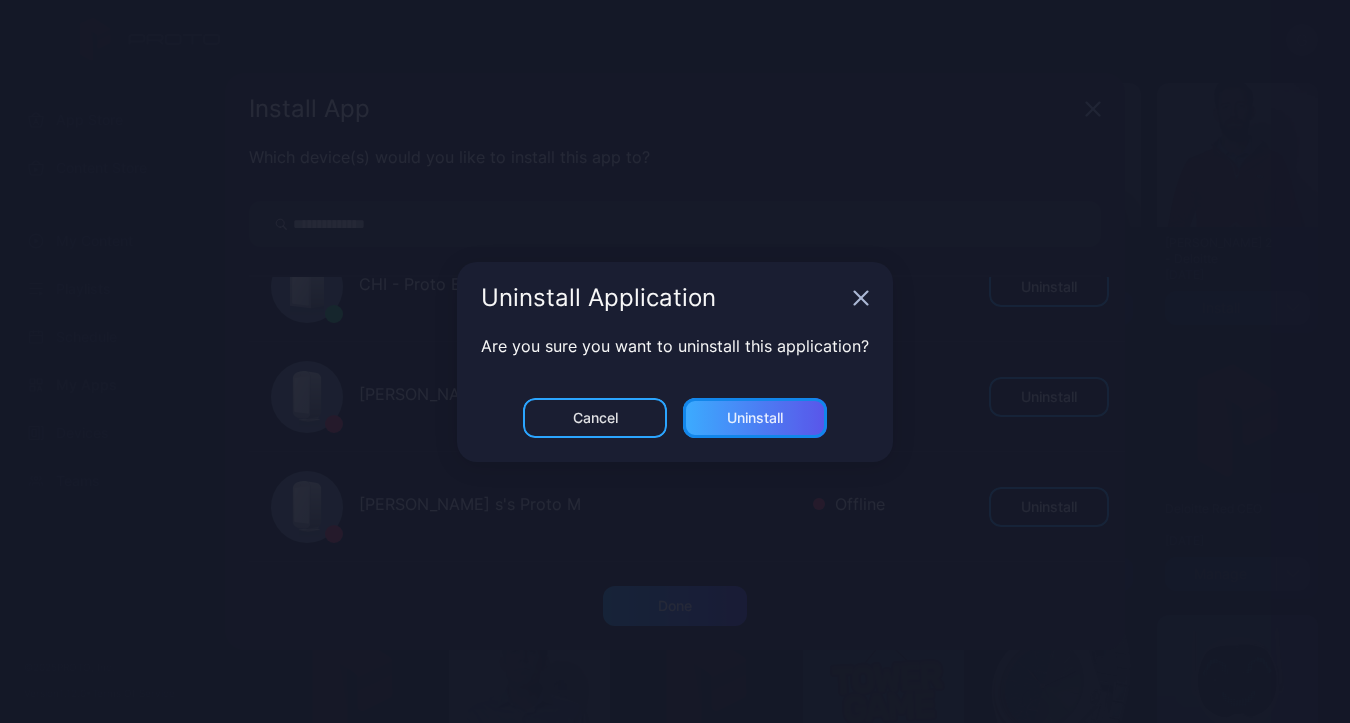 click on "Uninstall" at bounding box center (755, 418) 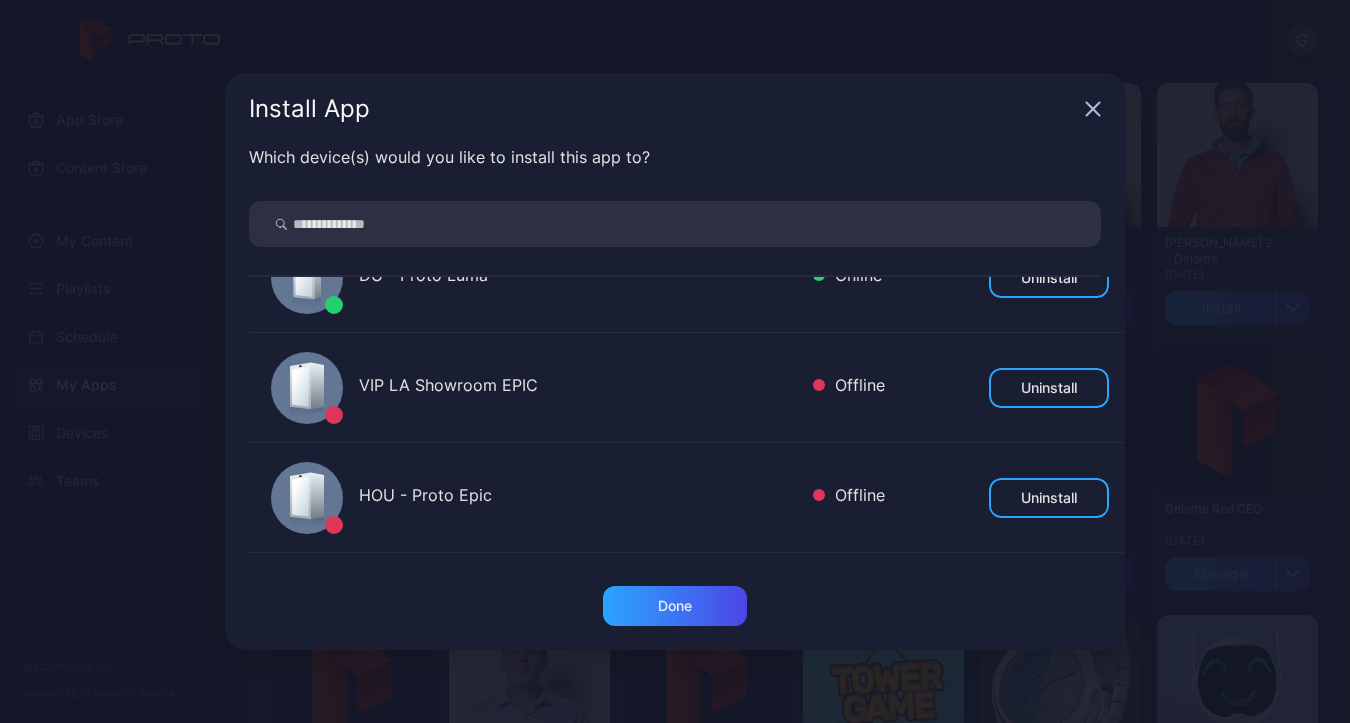 scroll, scrollTop: 273, scrollLeft: 0, axis: vertical 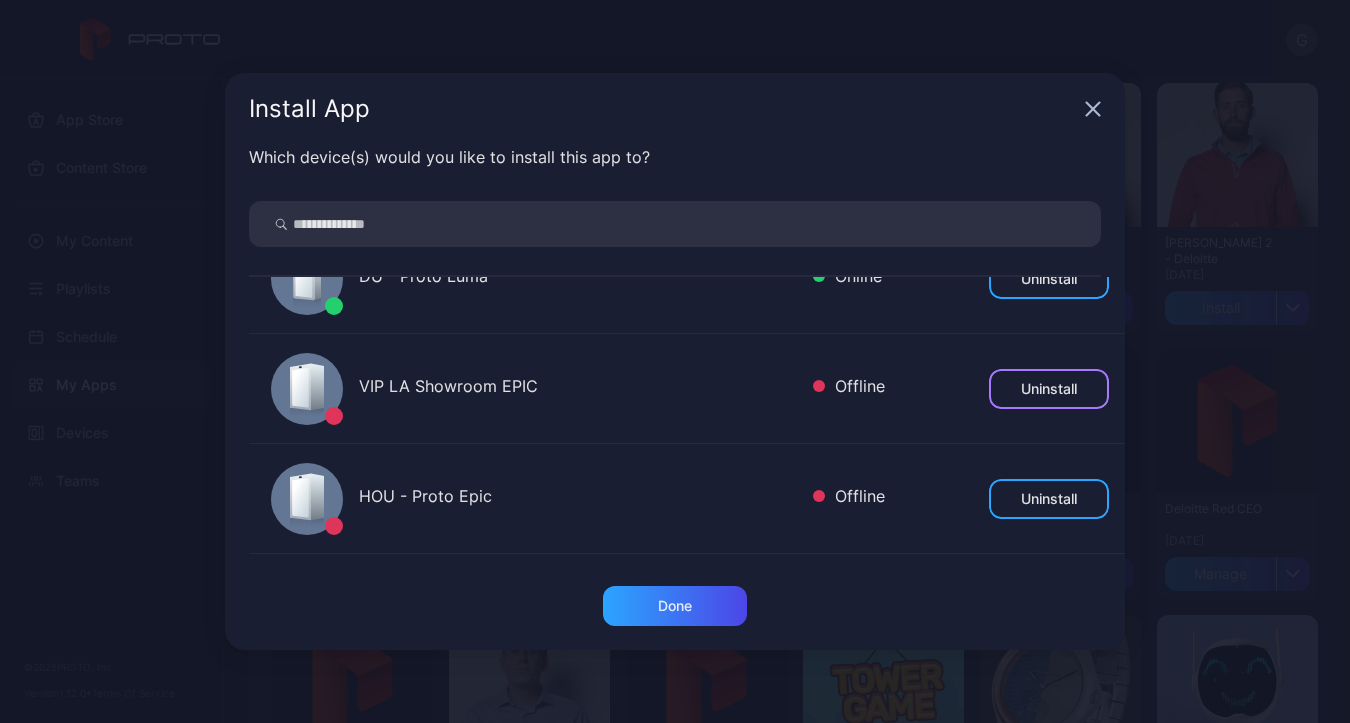 click on "Uninstall" at bounding box center [1049, 389] 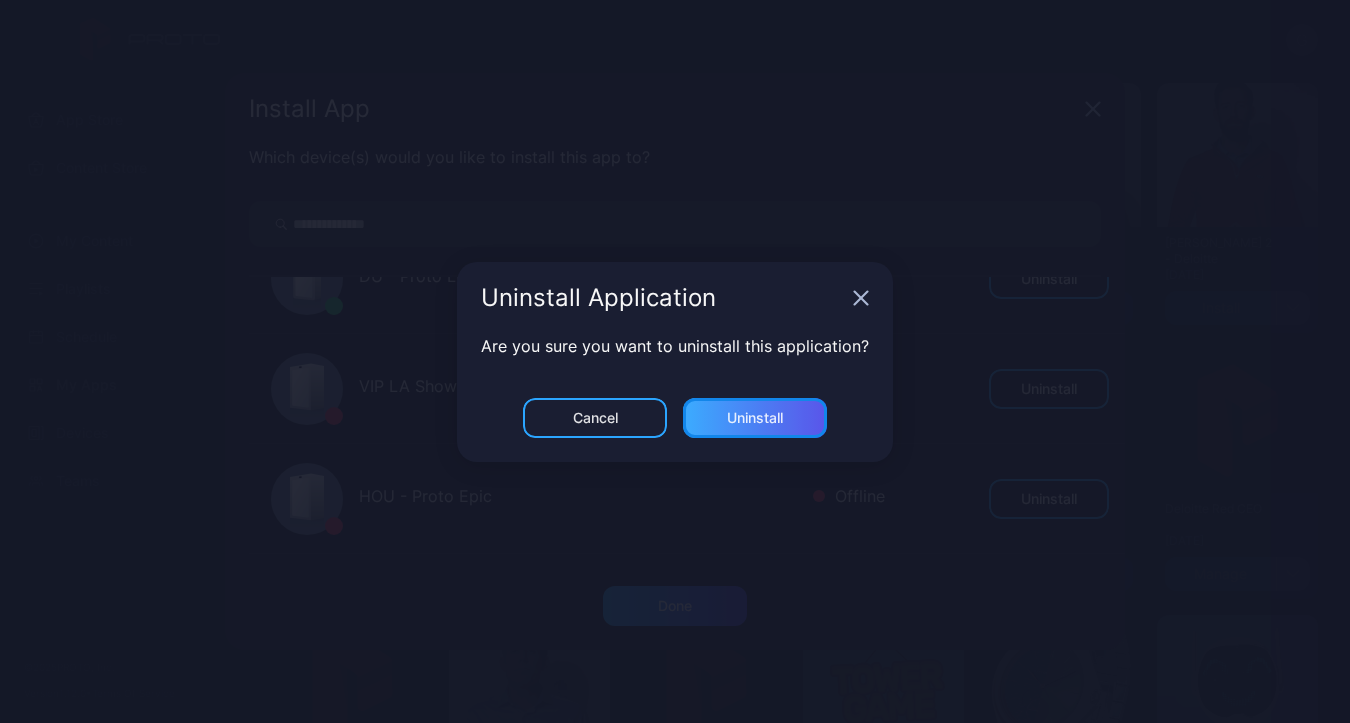 click on "Uninstall" at bounding box center (755, 418) 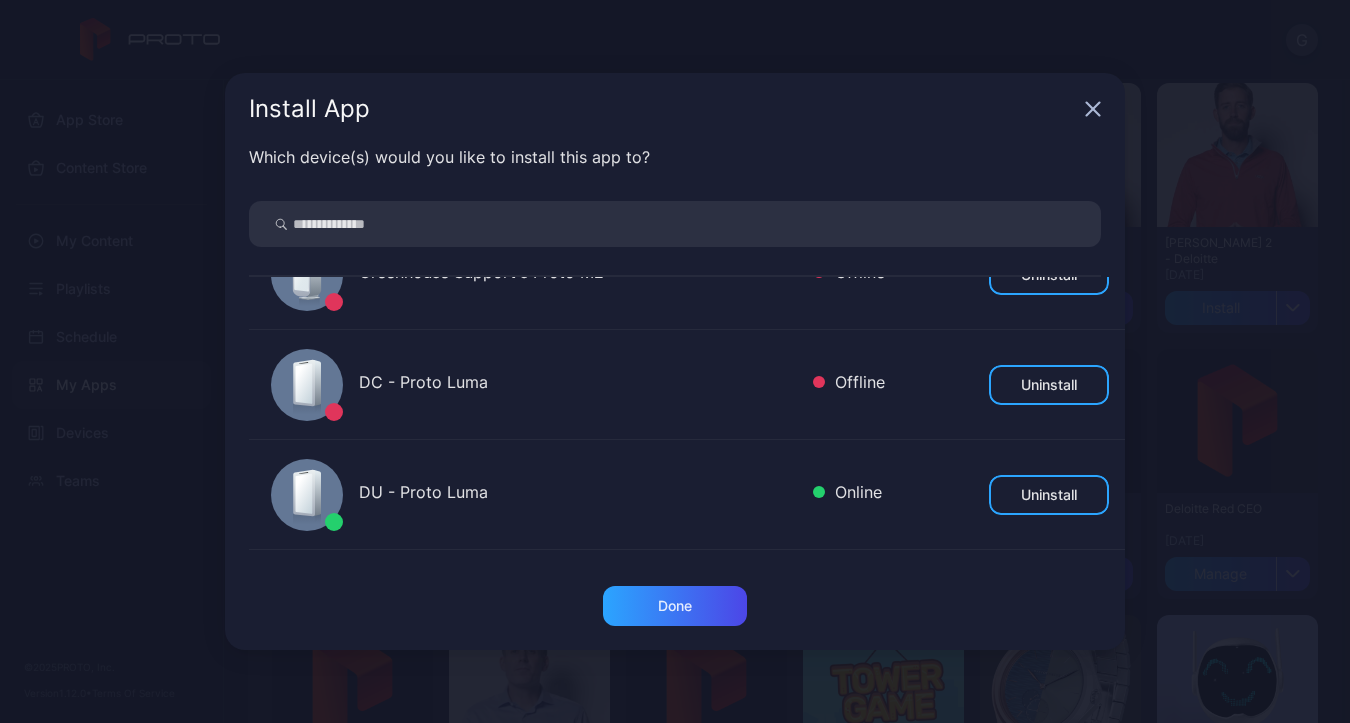 scroll, scrollTop: 55, scrollLeft: 0, axis: vertical 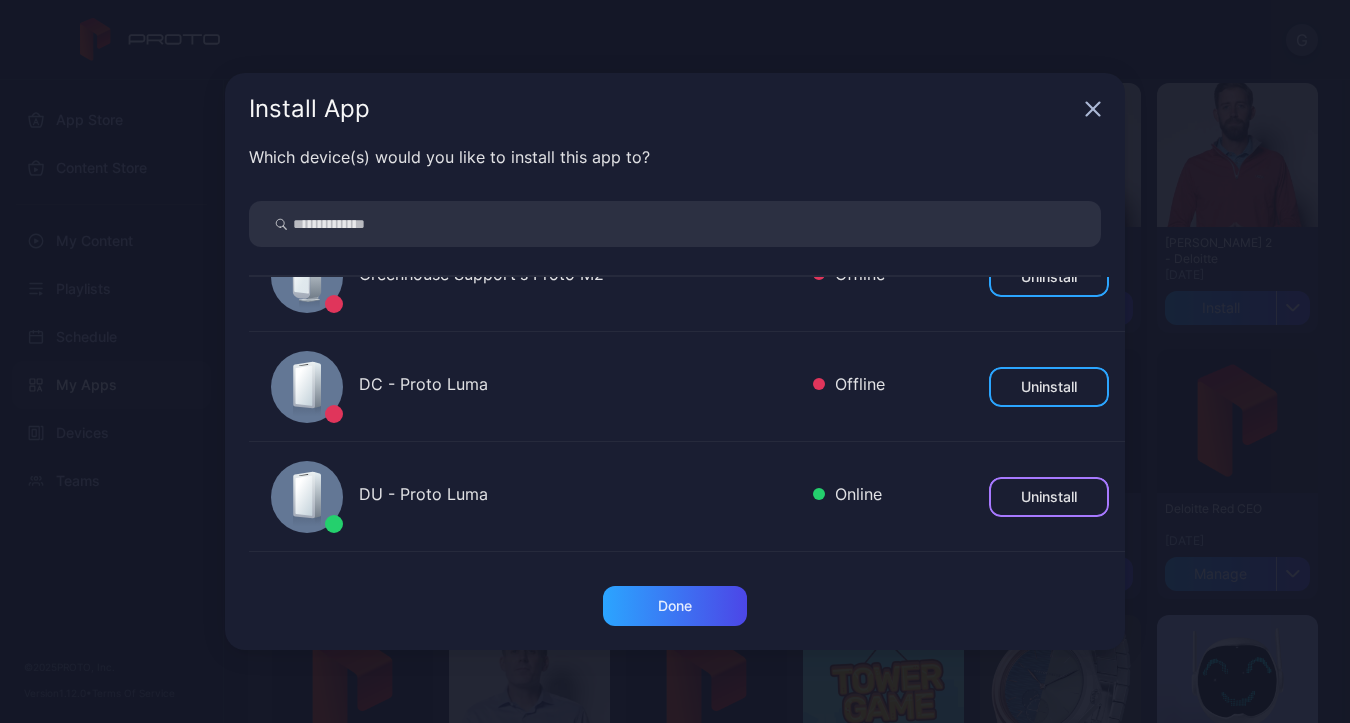 click on "Uninstall" at bounding box center (1049, 497) 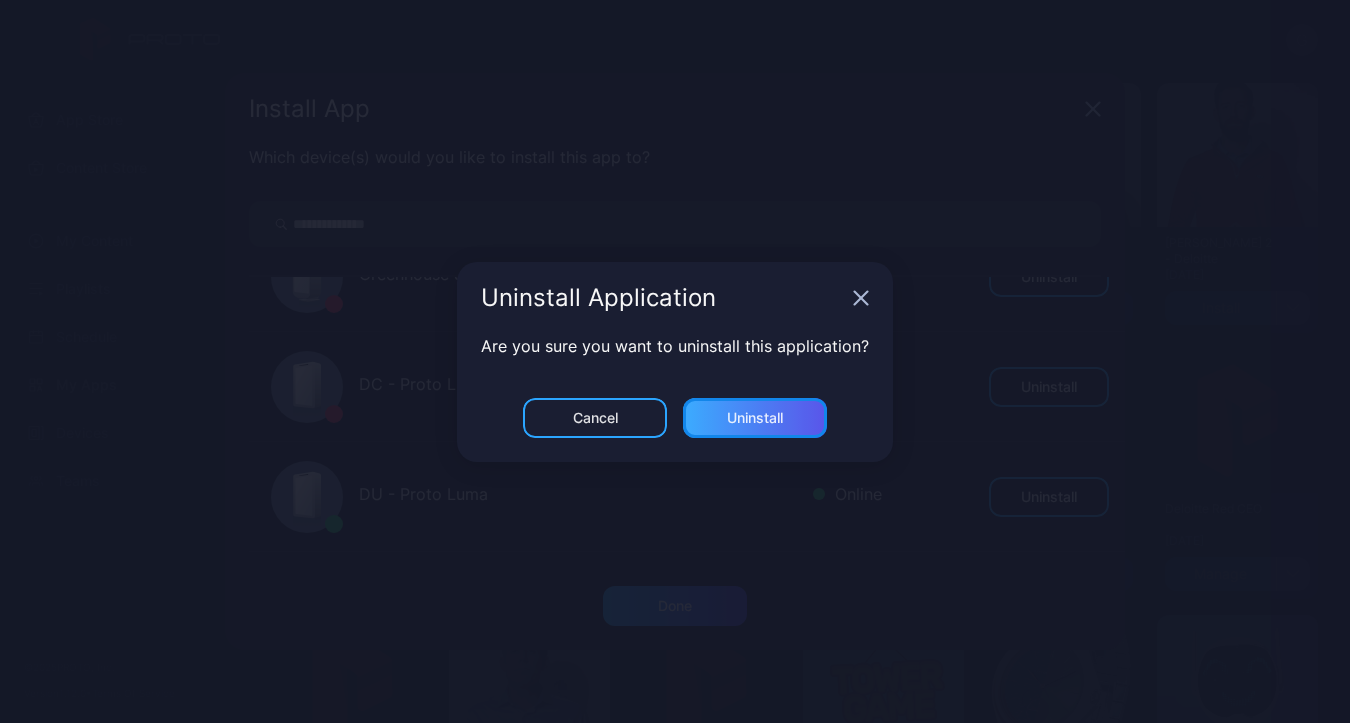 click on "Uninstall" at bounding box center (755, 418) 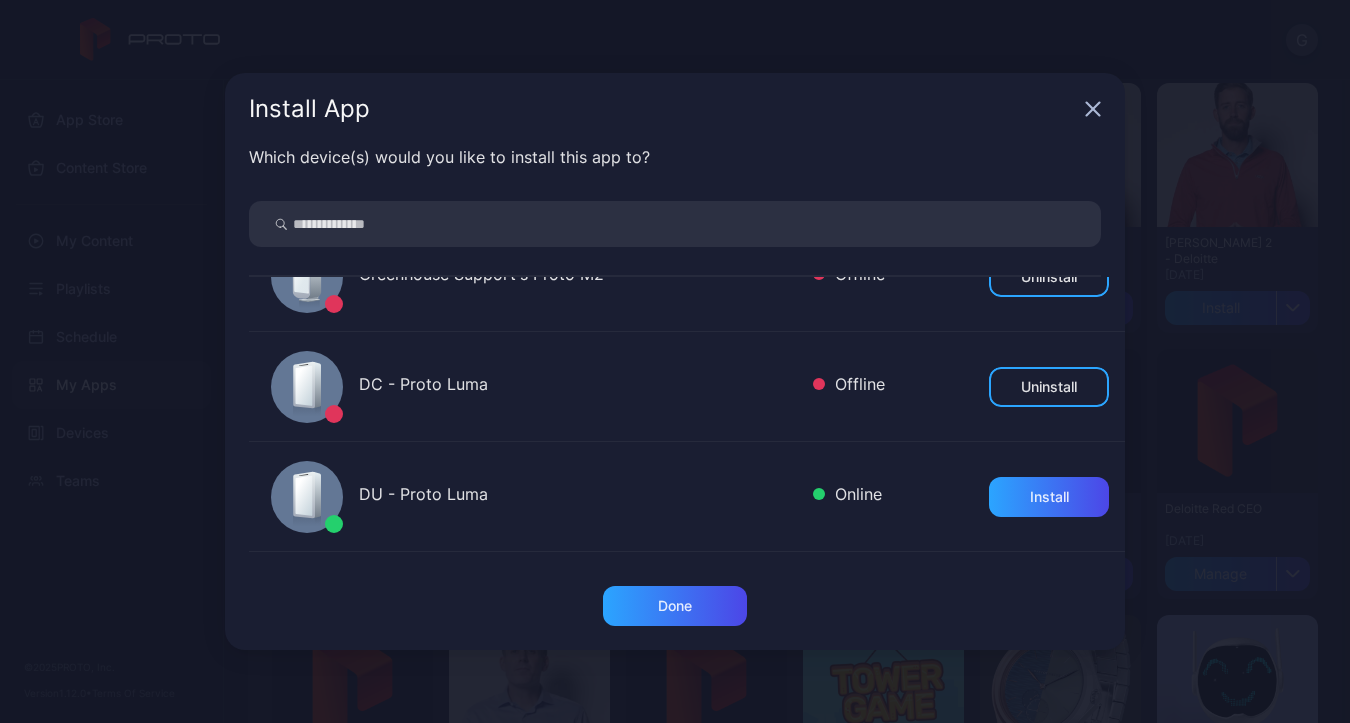 scroll, scrollTop: 0, scrollLeft: 0, axis: both 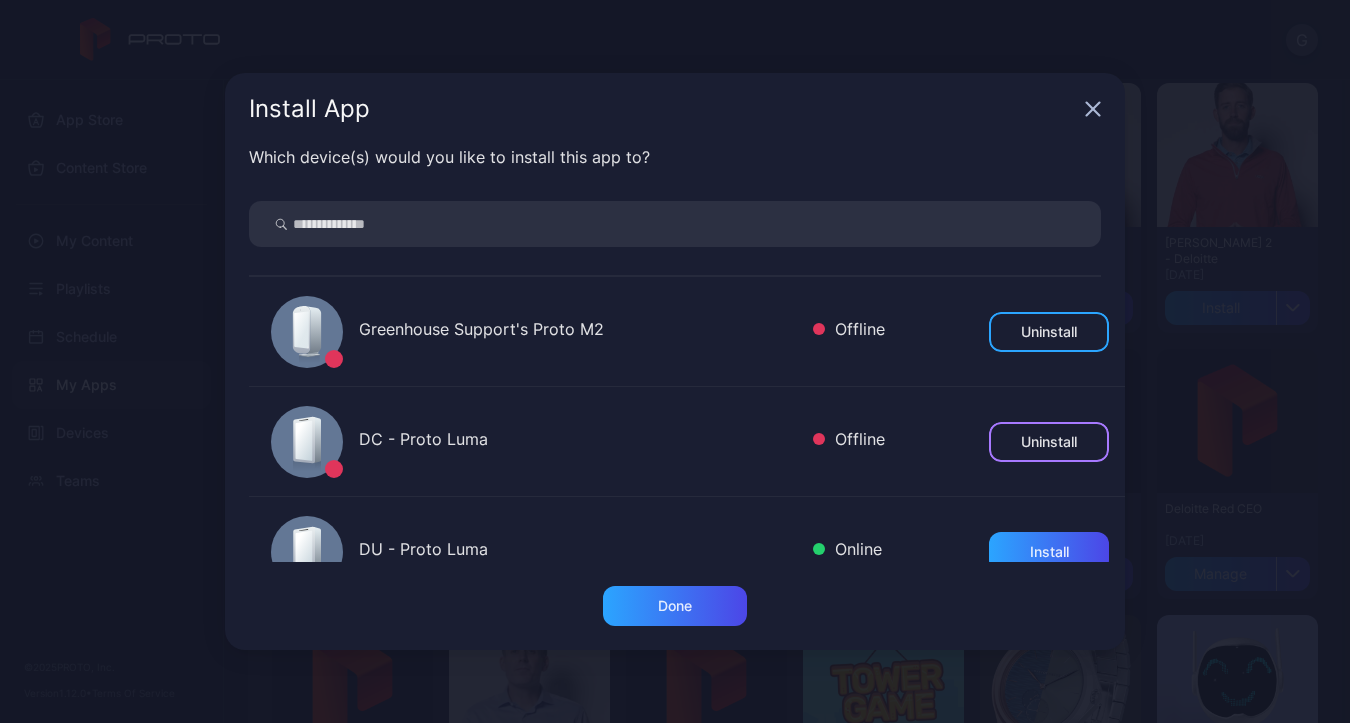 click on "Uninstall" at bounding box center (1049, 442) 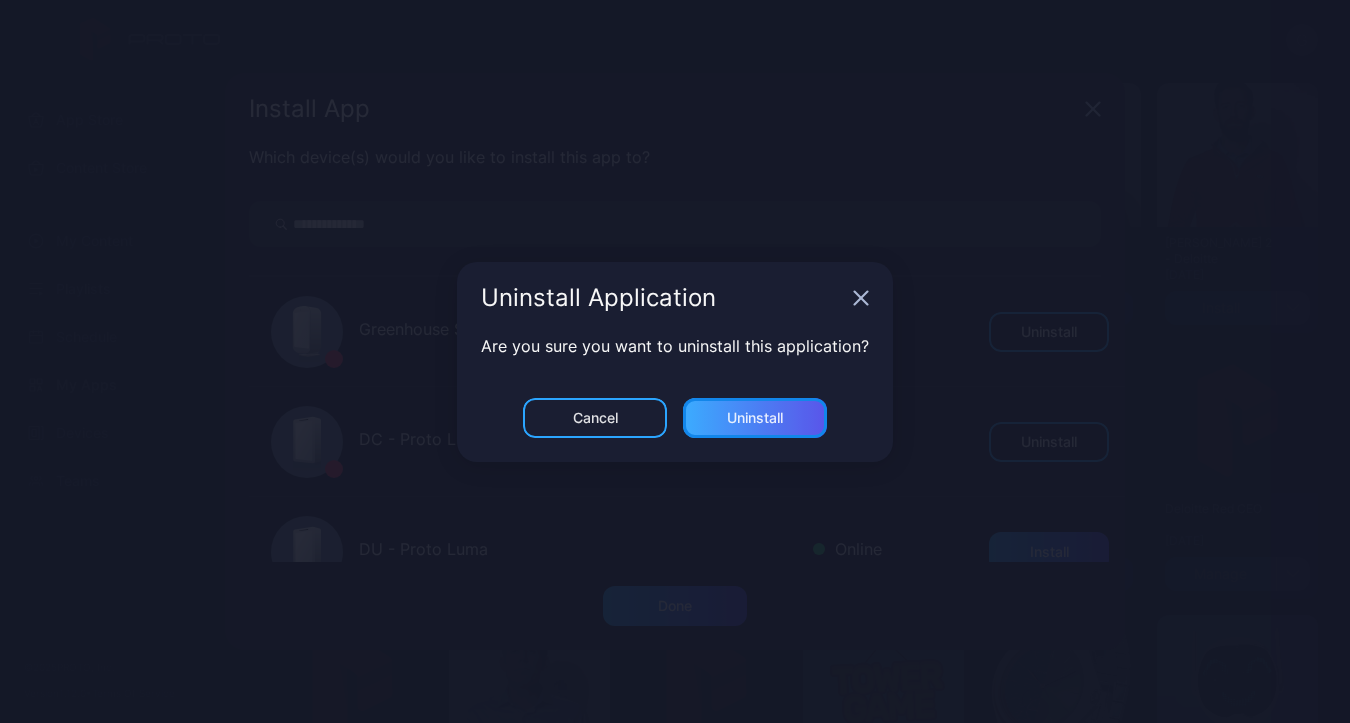 click on "Uninstall" at bounding box center (755, 418) 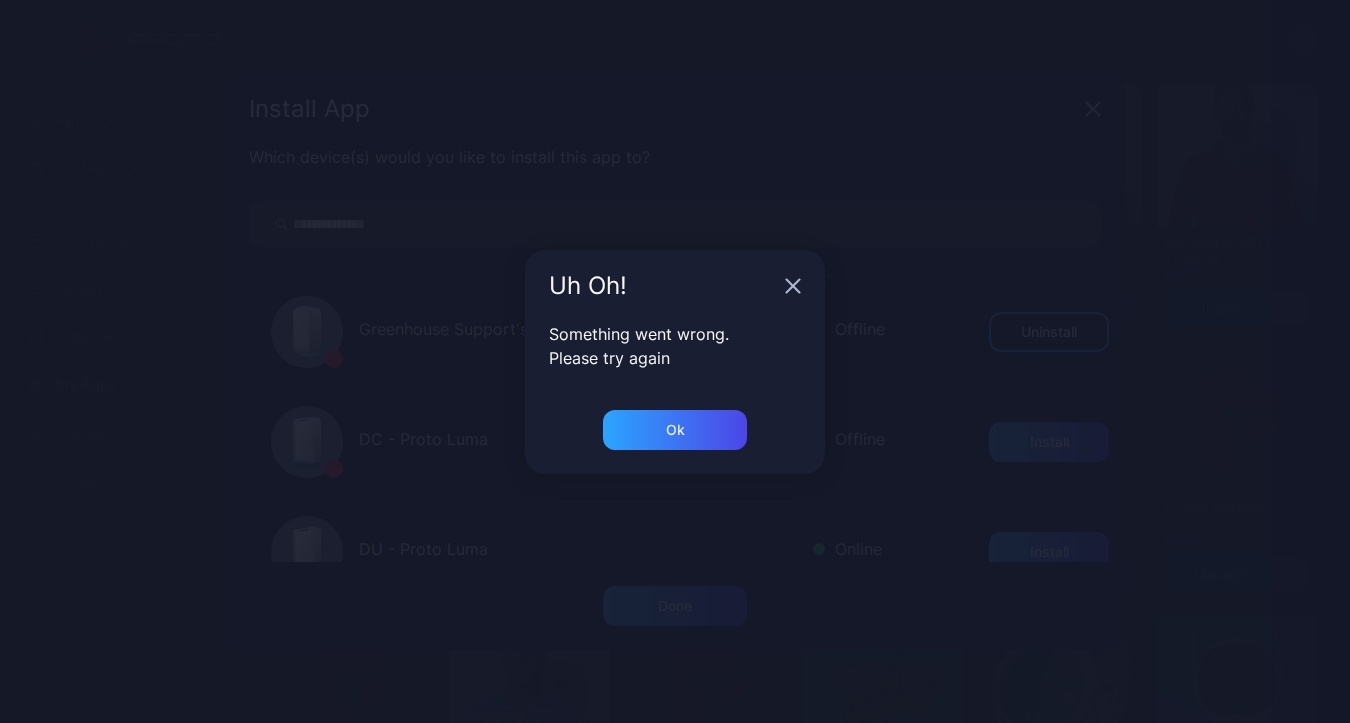 click 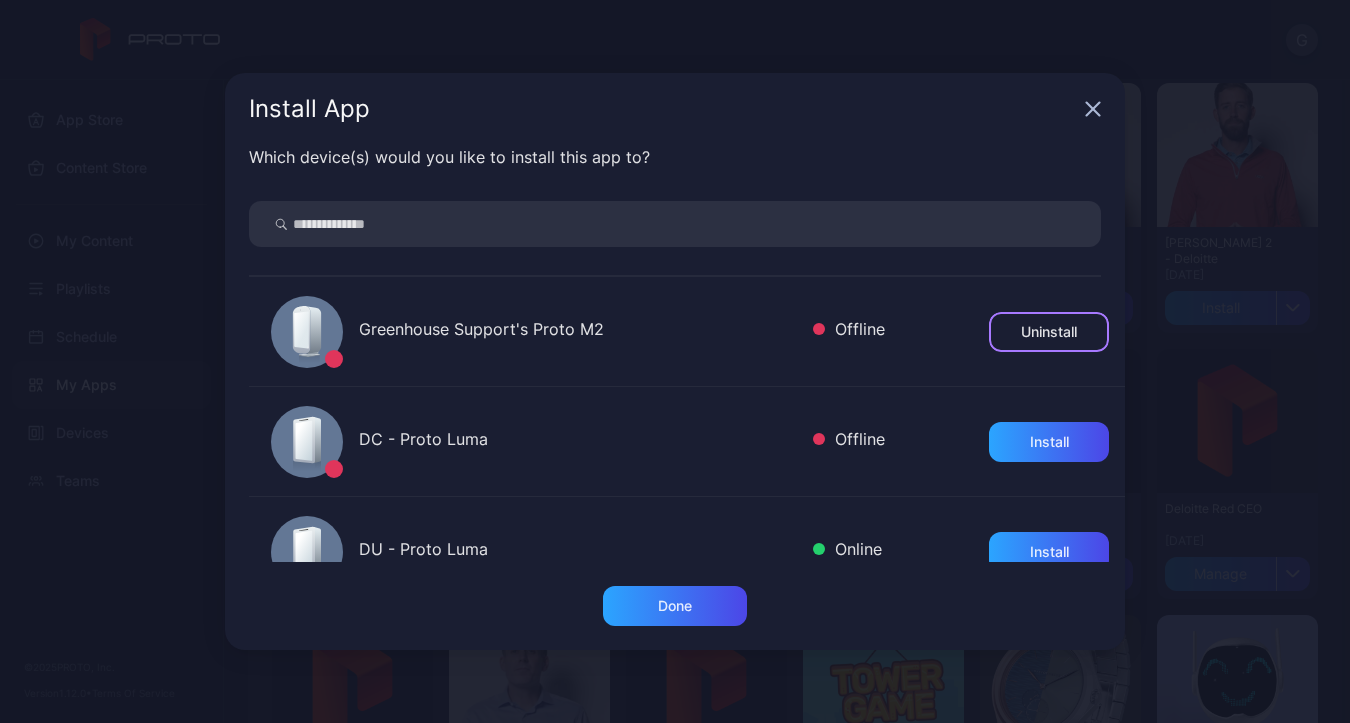 click on "Uninstall" at bounding box center [1049, 332] 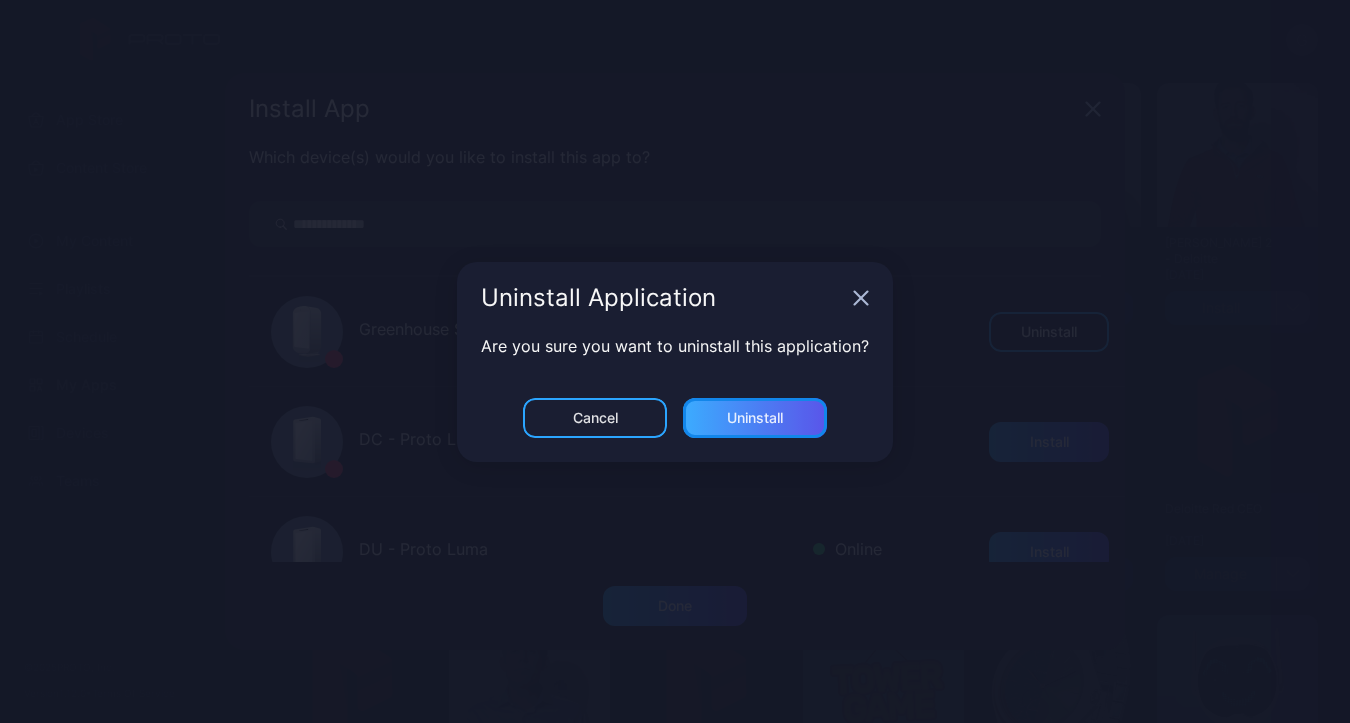 click on "Uninstall" at bounding box center (755, 418) 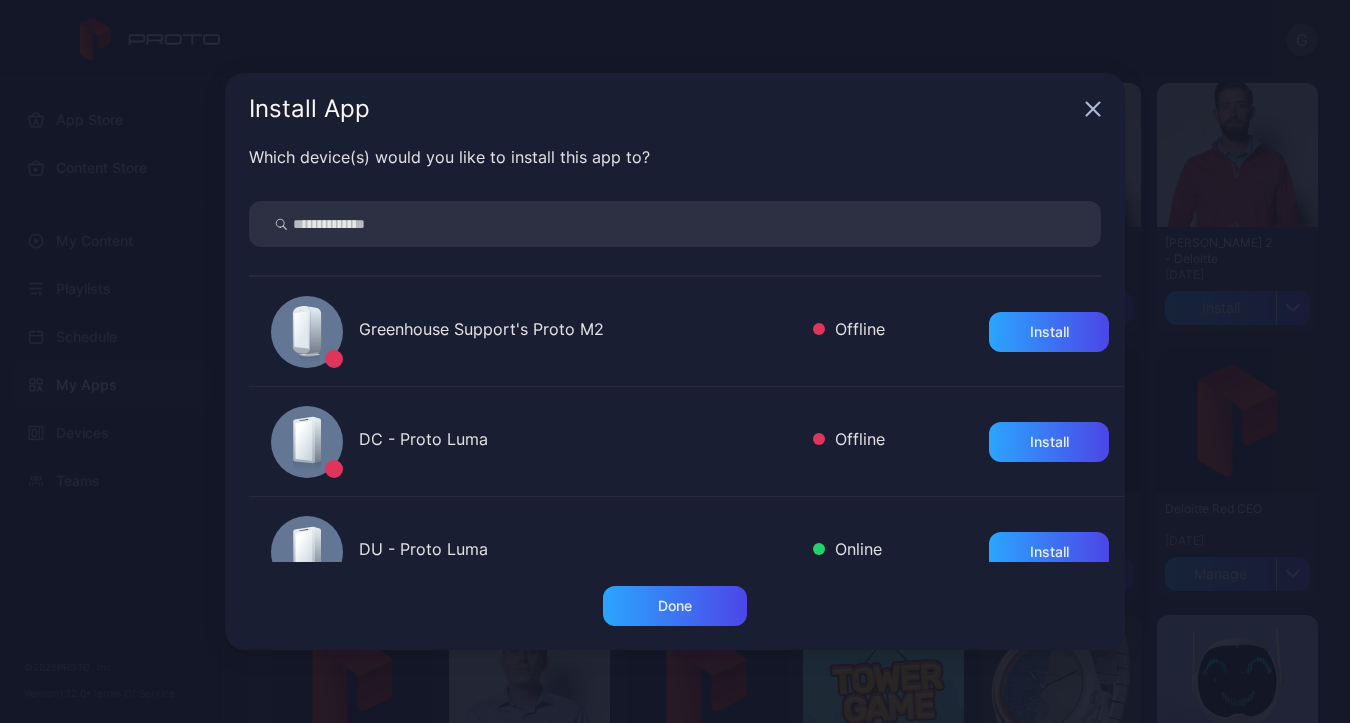 click 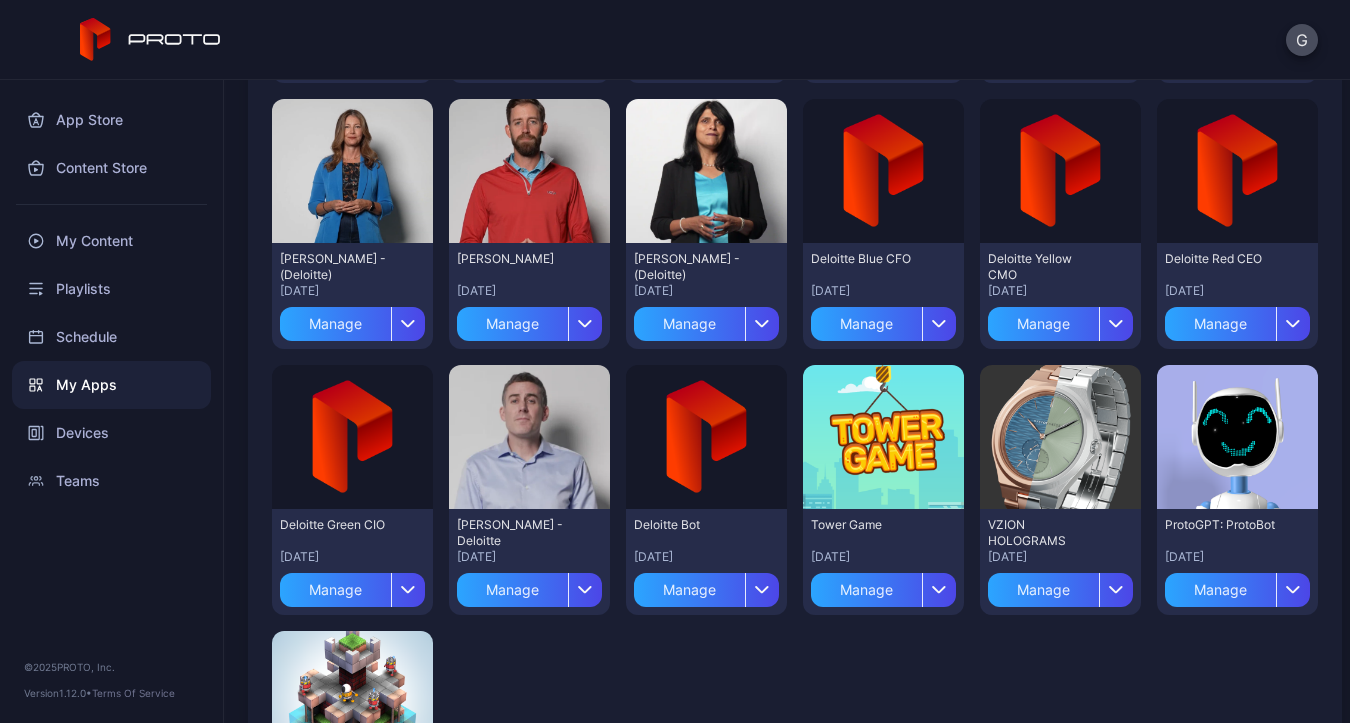 scroll, scrollTop: 469, scrollLeft: 0, axis: vertical 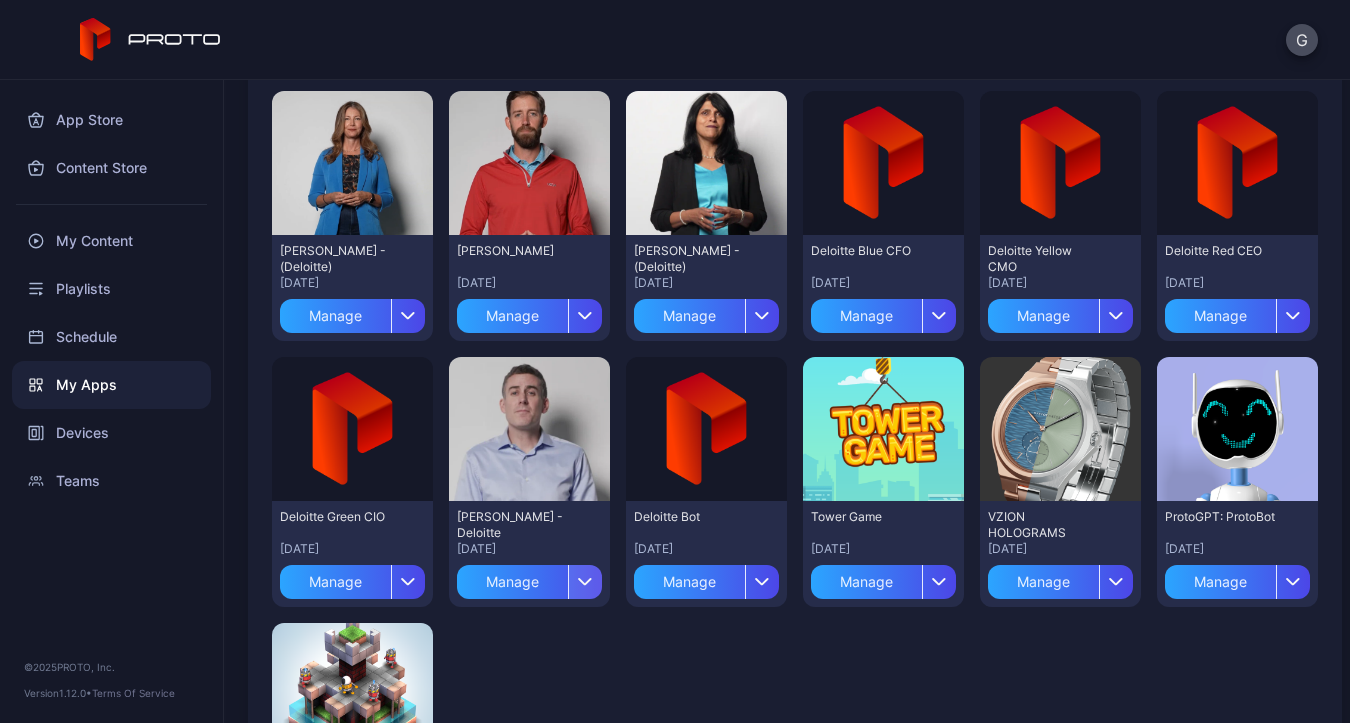 click at bounding box center (585, 582) 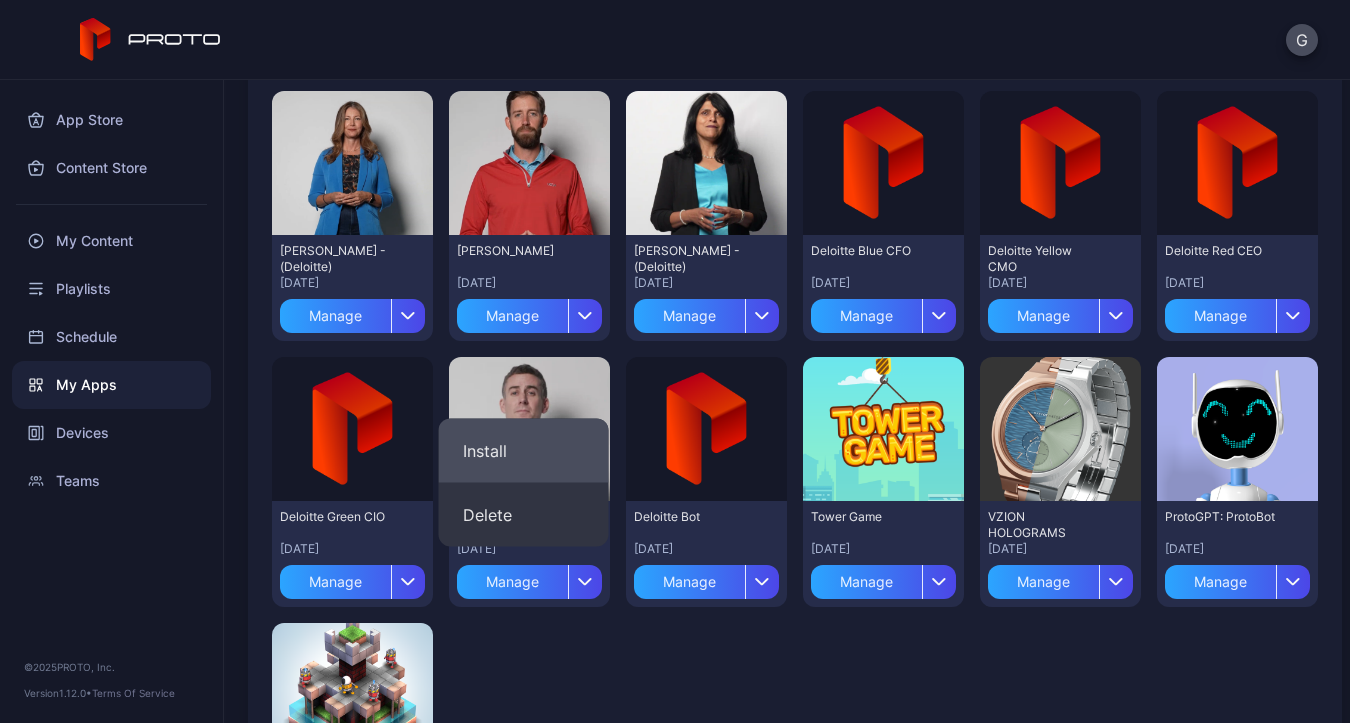 click on "Install" at bounding box center [524, 451] 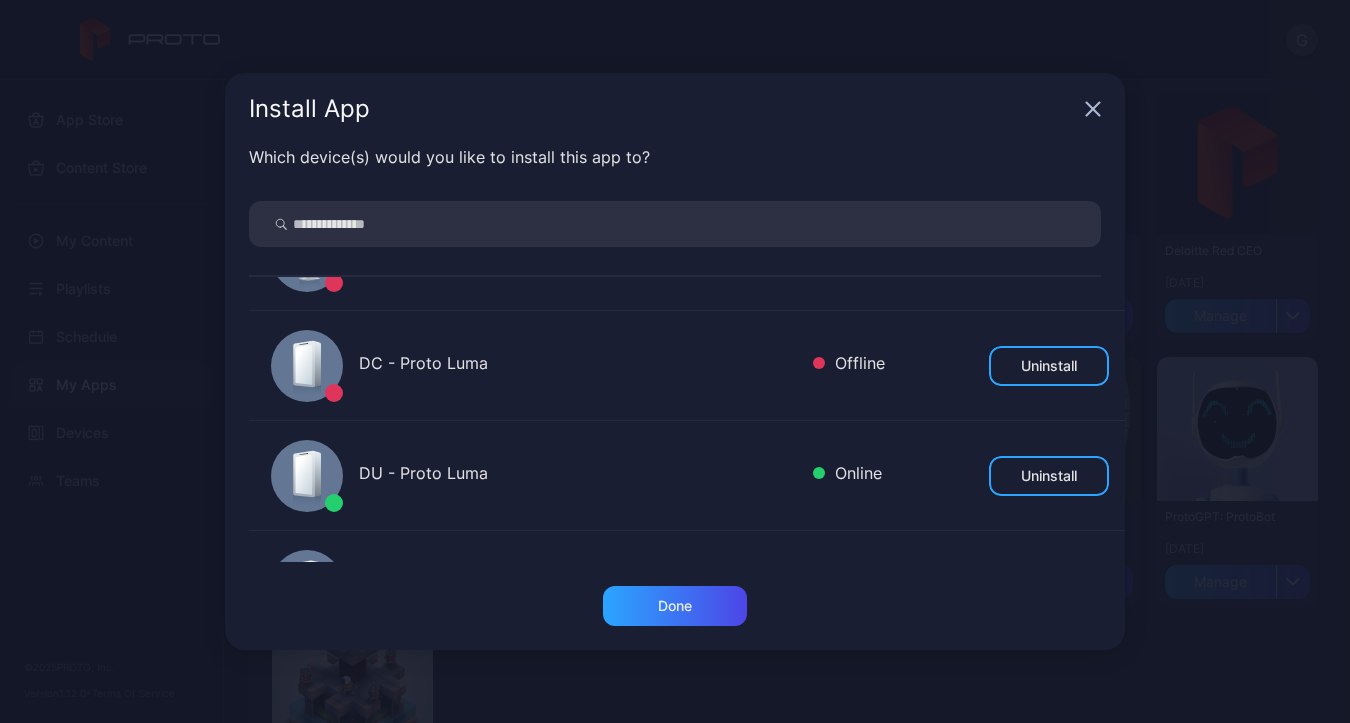 scroll, scrollTop: 113, scrollLeft: 0, axis: vertical 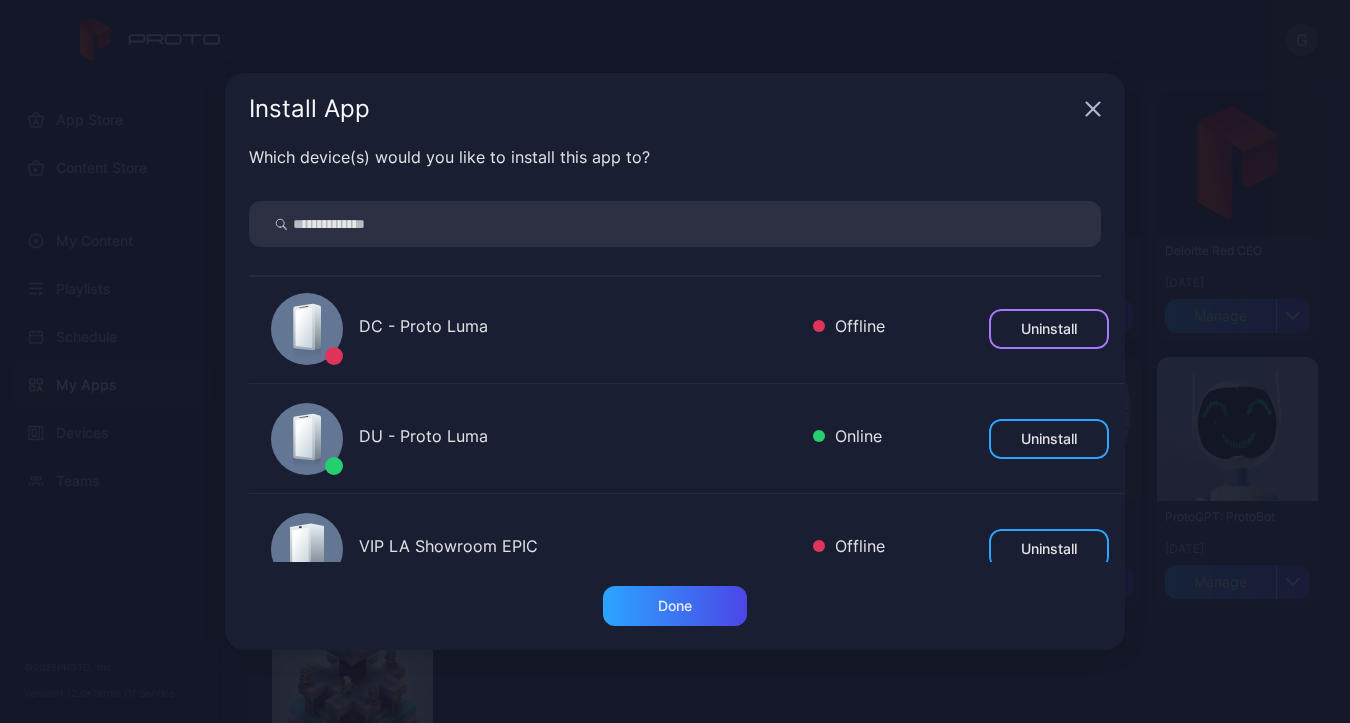click on "Uninstall" at bounding box center (1049, 329) 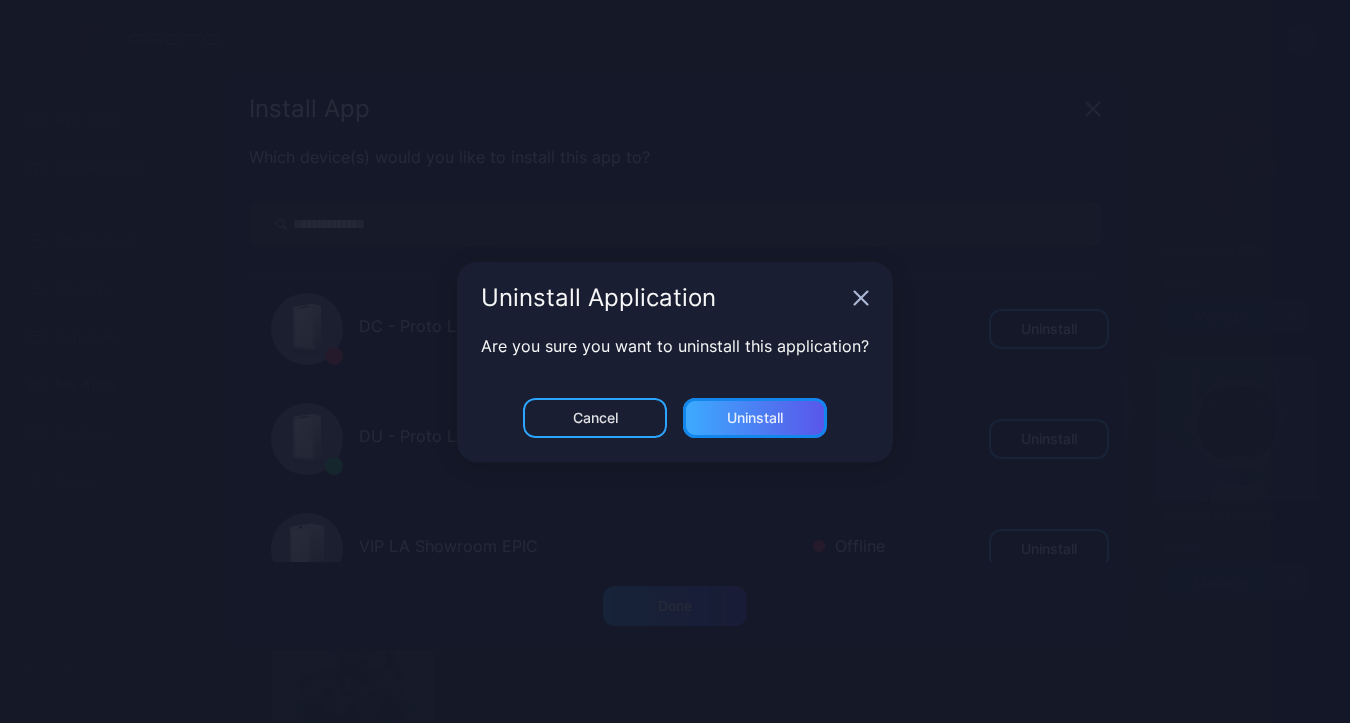 click on "Uninstall" at bounding box center [755, 418] 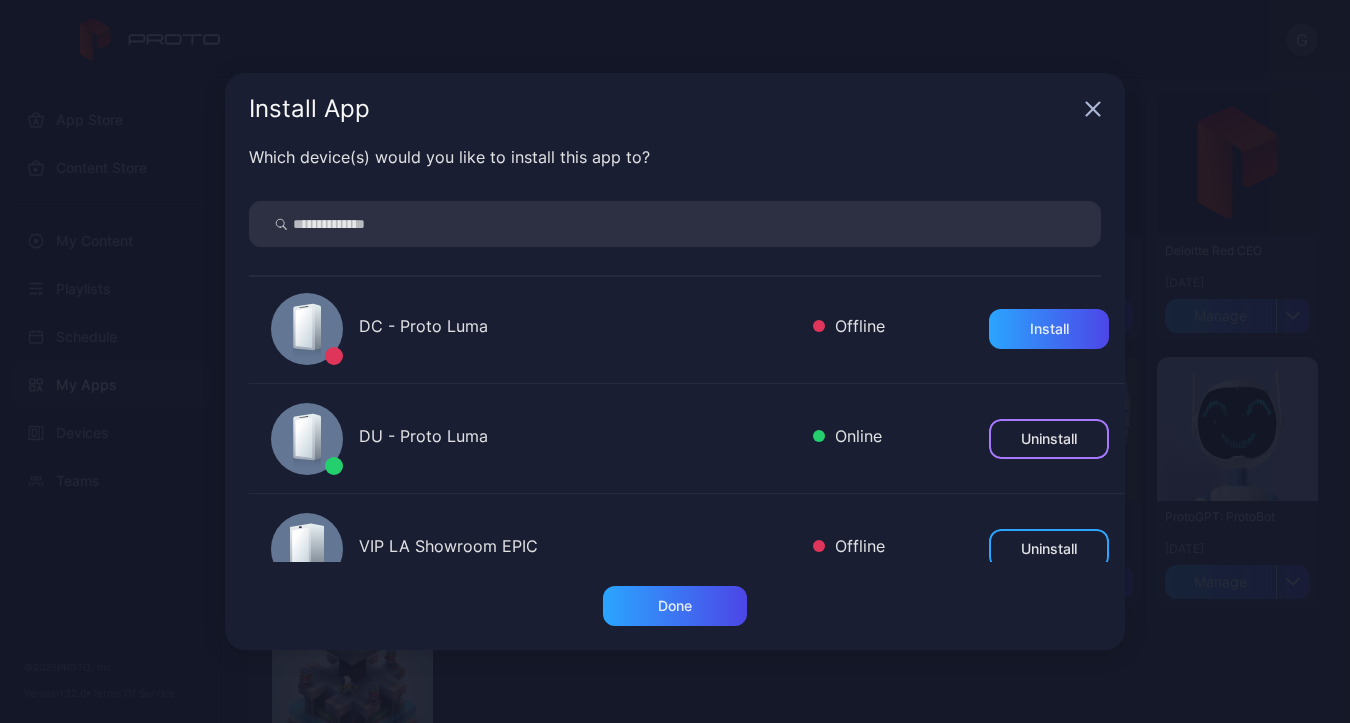 click on "Uninstall" at bounding box center [1049, 439] 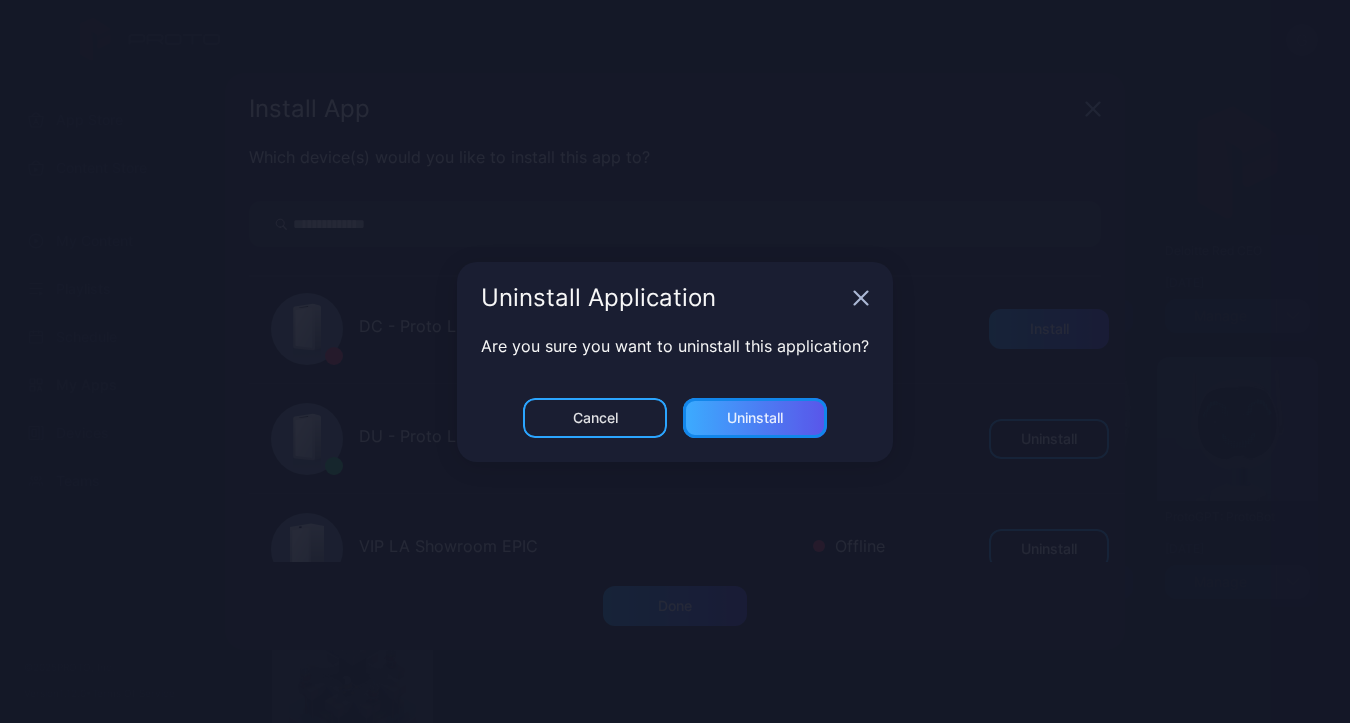 click on "Uninstall" at bounding box center (755, 418) 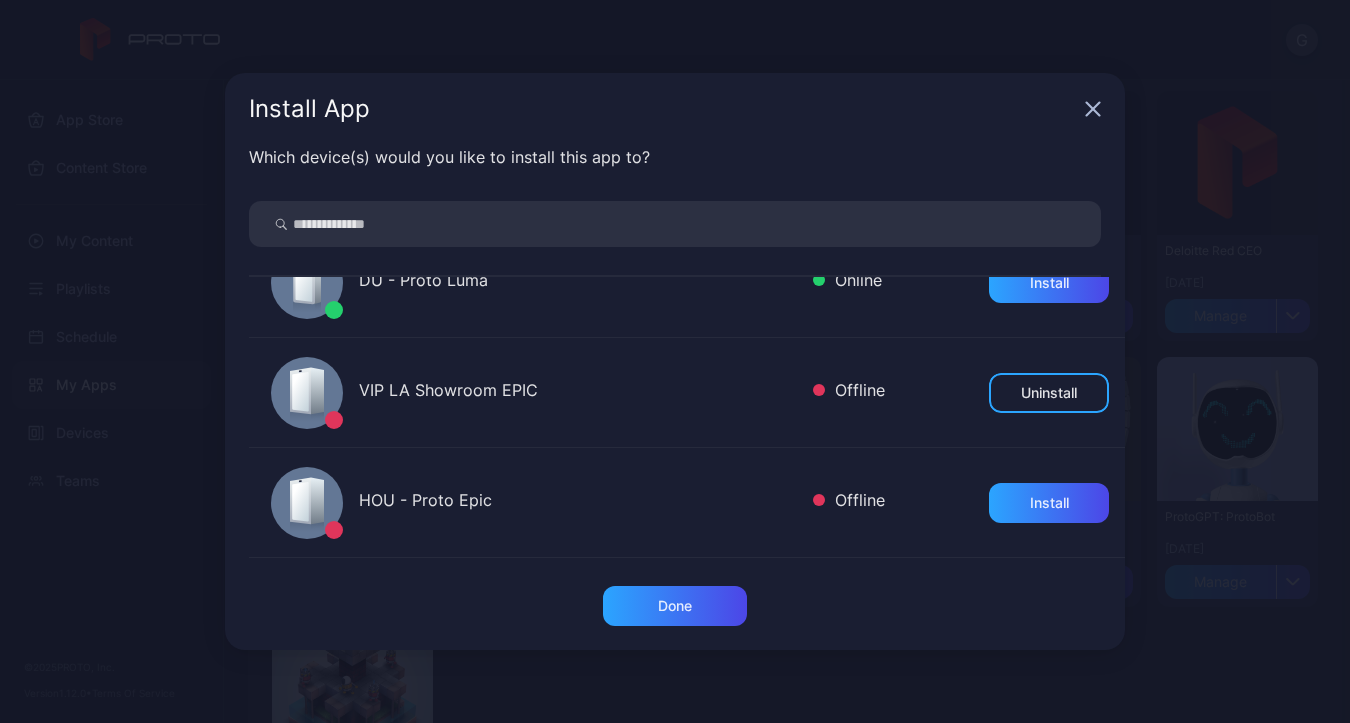 scroll, scrollTop: 283, scrollLeft: 0, axis: vertical 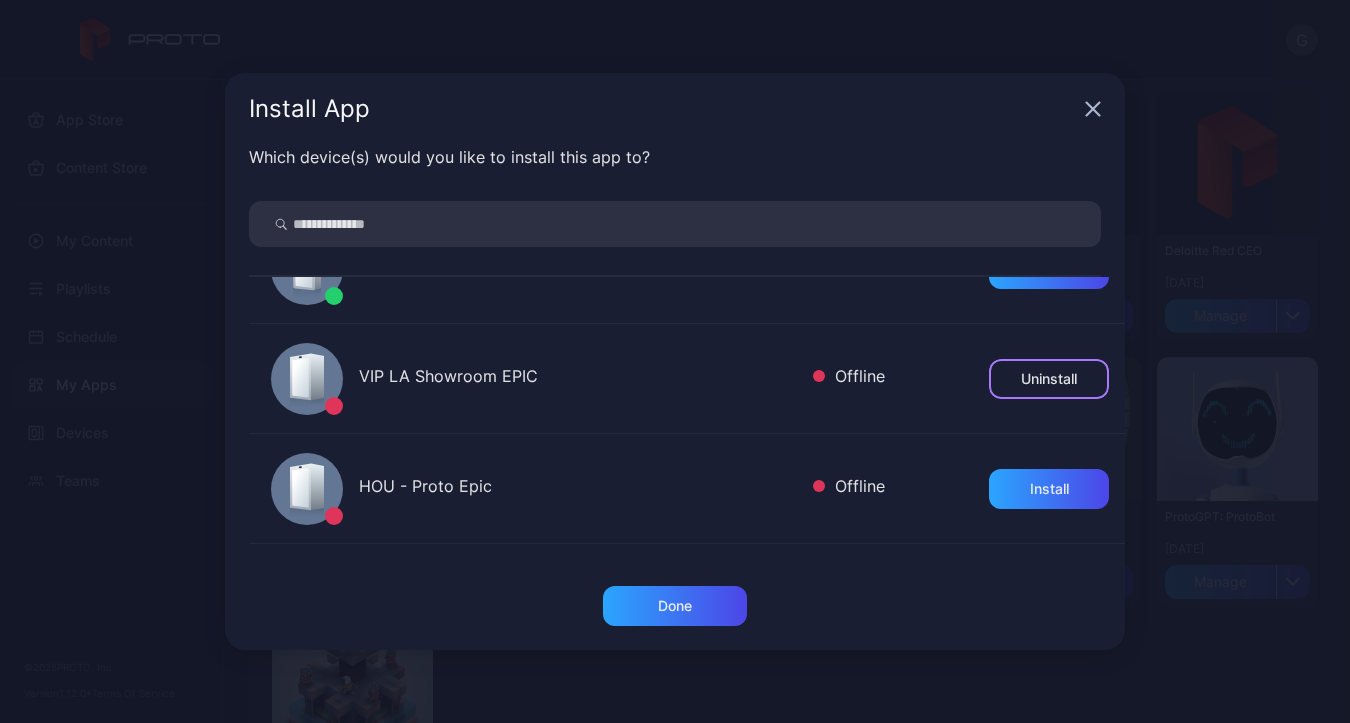 click on "Uninstall" at bounding box center [1049, 379] 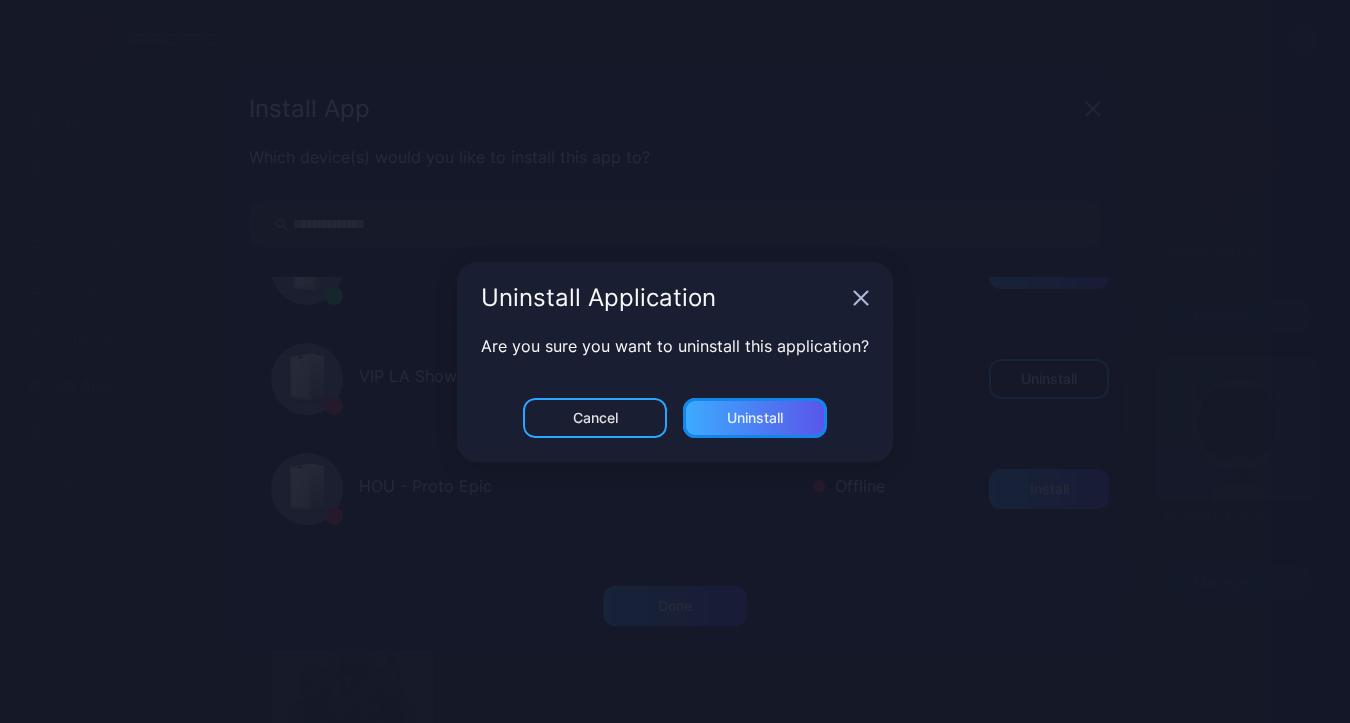 click on "Uninstall" at bounding box center [755, 418] 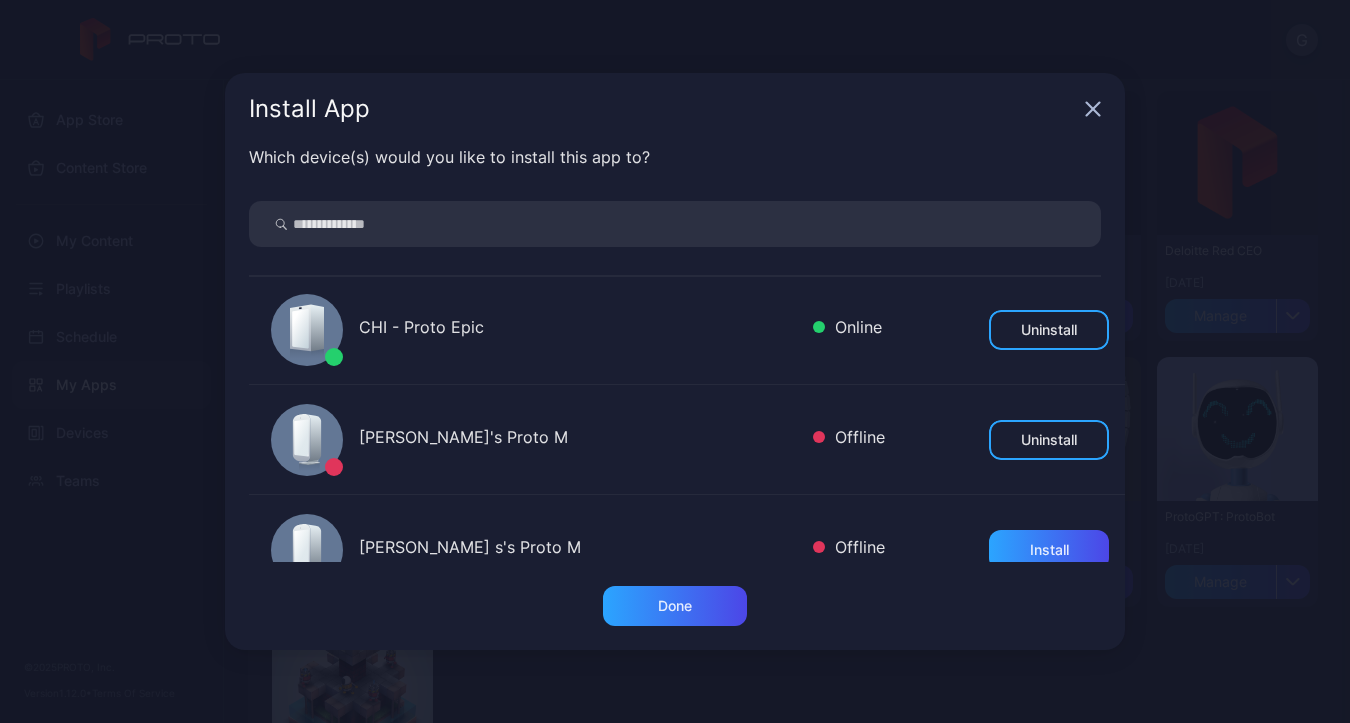 scroll, scrollTop: 541, scrollLeft: 0, axis: vertical 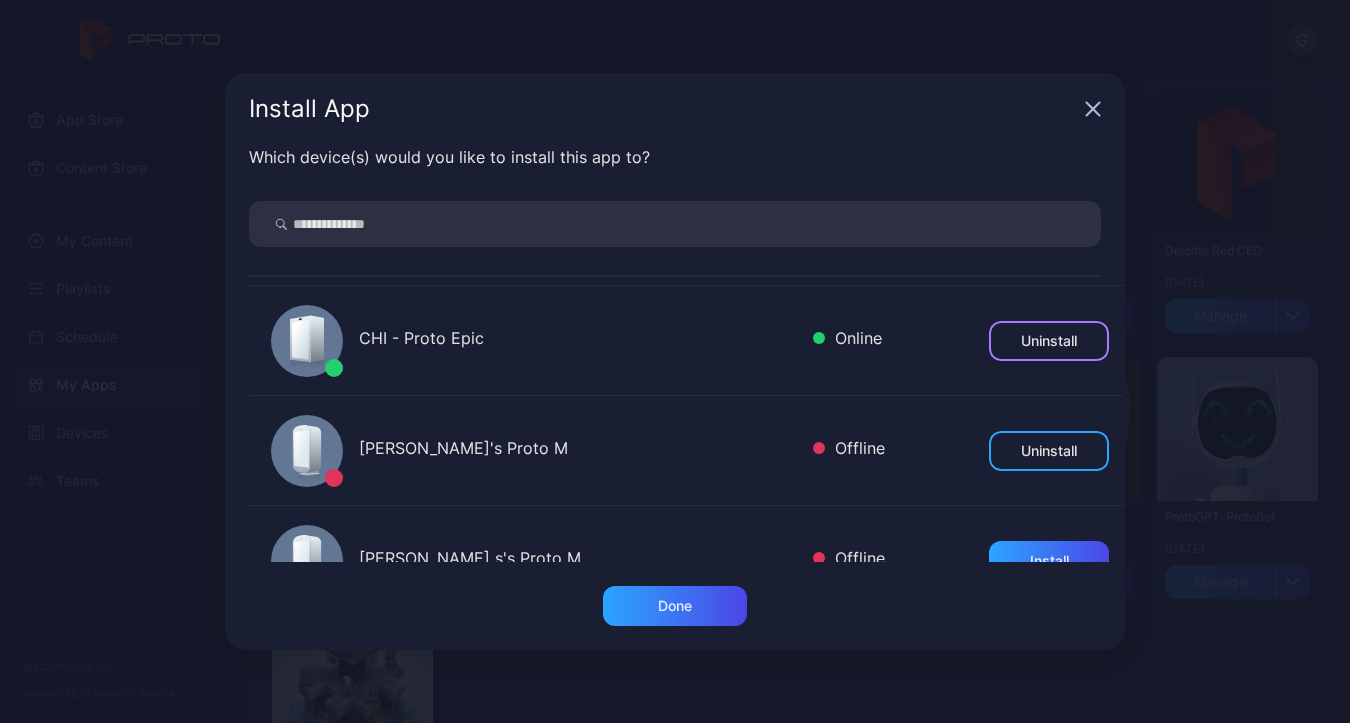 click on "Uninstall" at bounding box center [1049, 341] 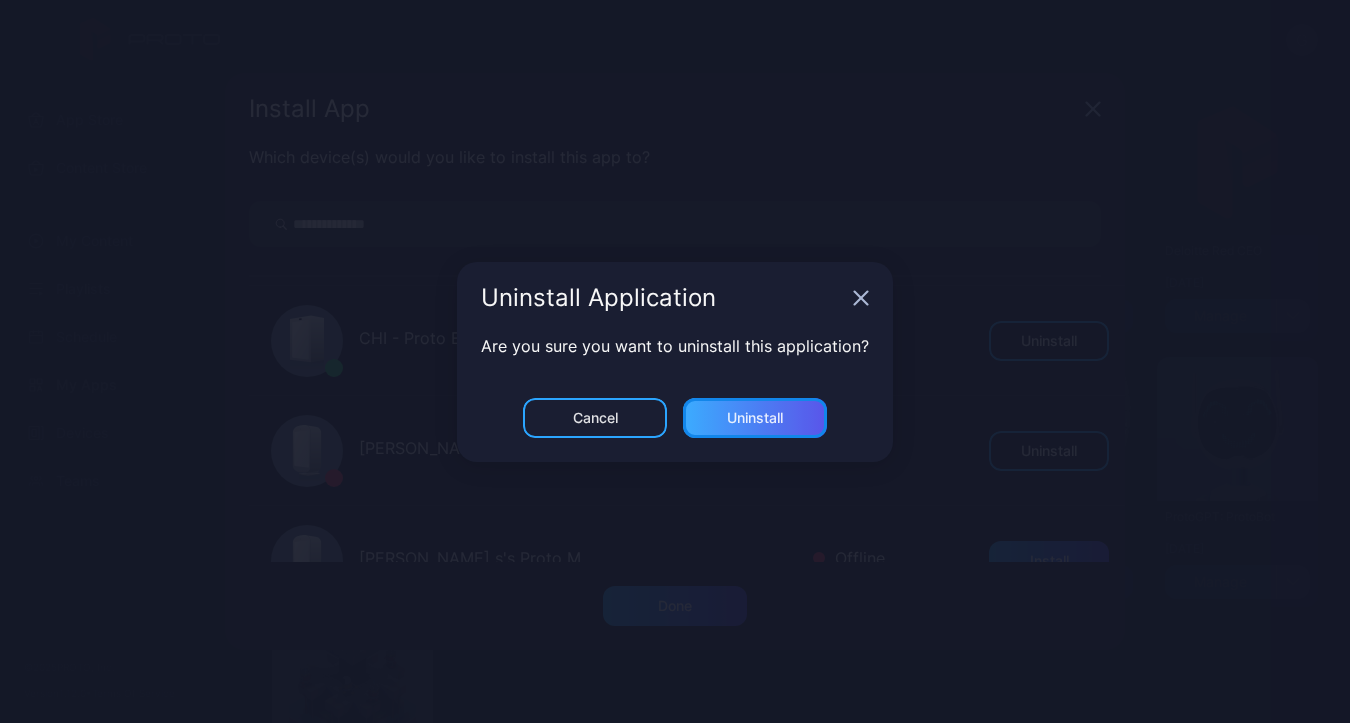 click on "Uninstall" at bounding box center (755, 418) 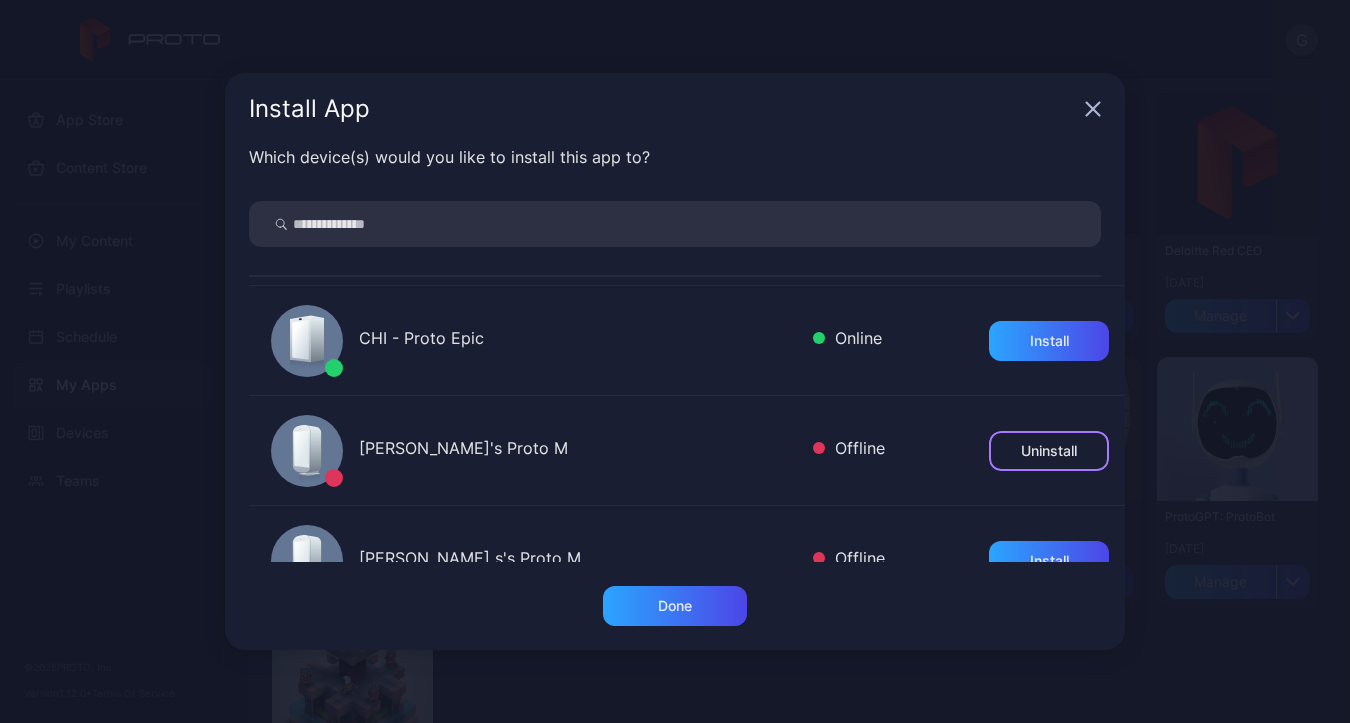 click on "Uninstall" at bounding box center [1049, 451] 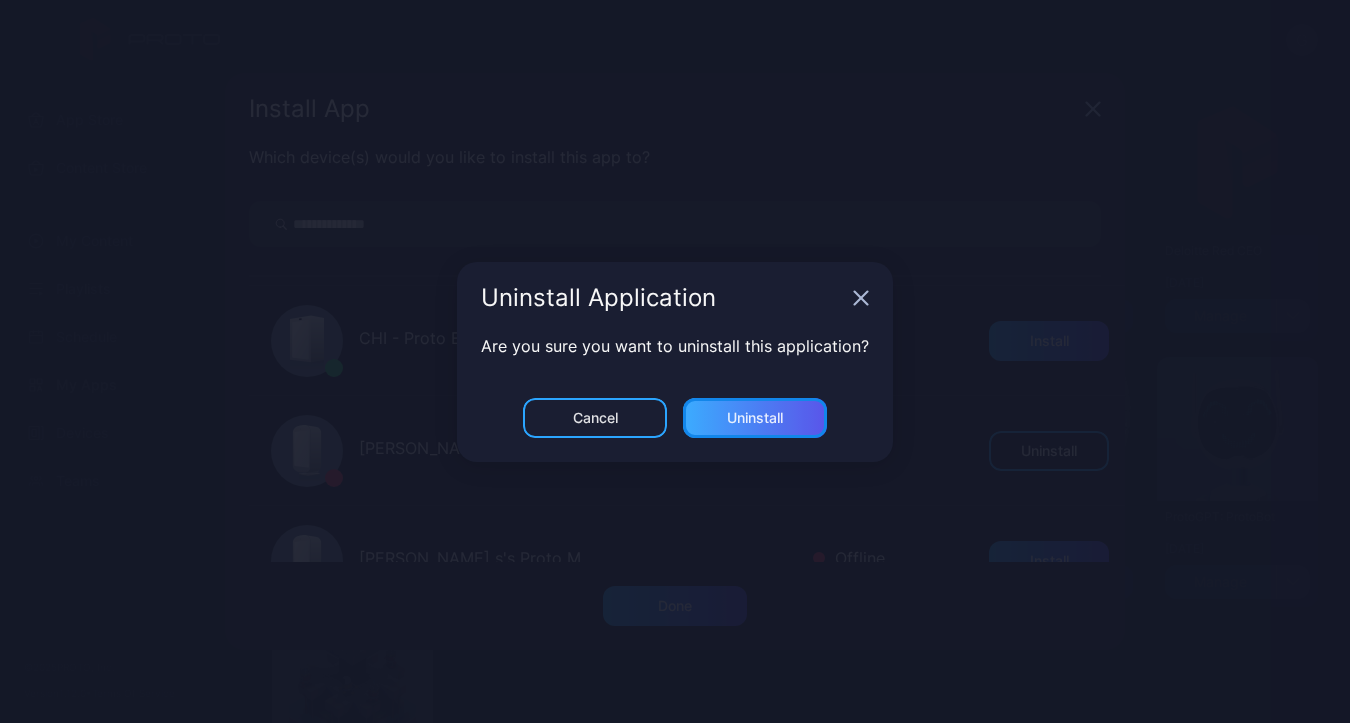 click on "Uninstall" at bounding box center [755, 418] 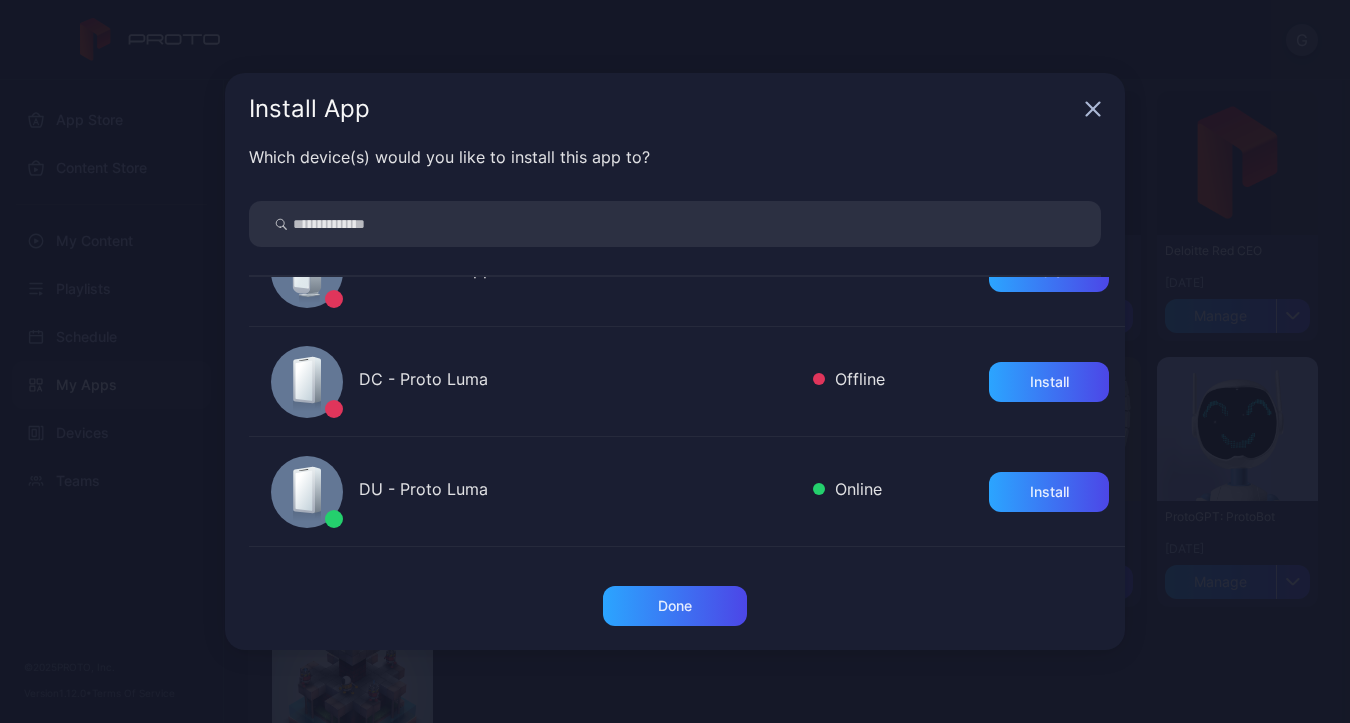 scroll, scrollTop: 0, scrollLeft: 0, axis: both 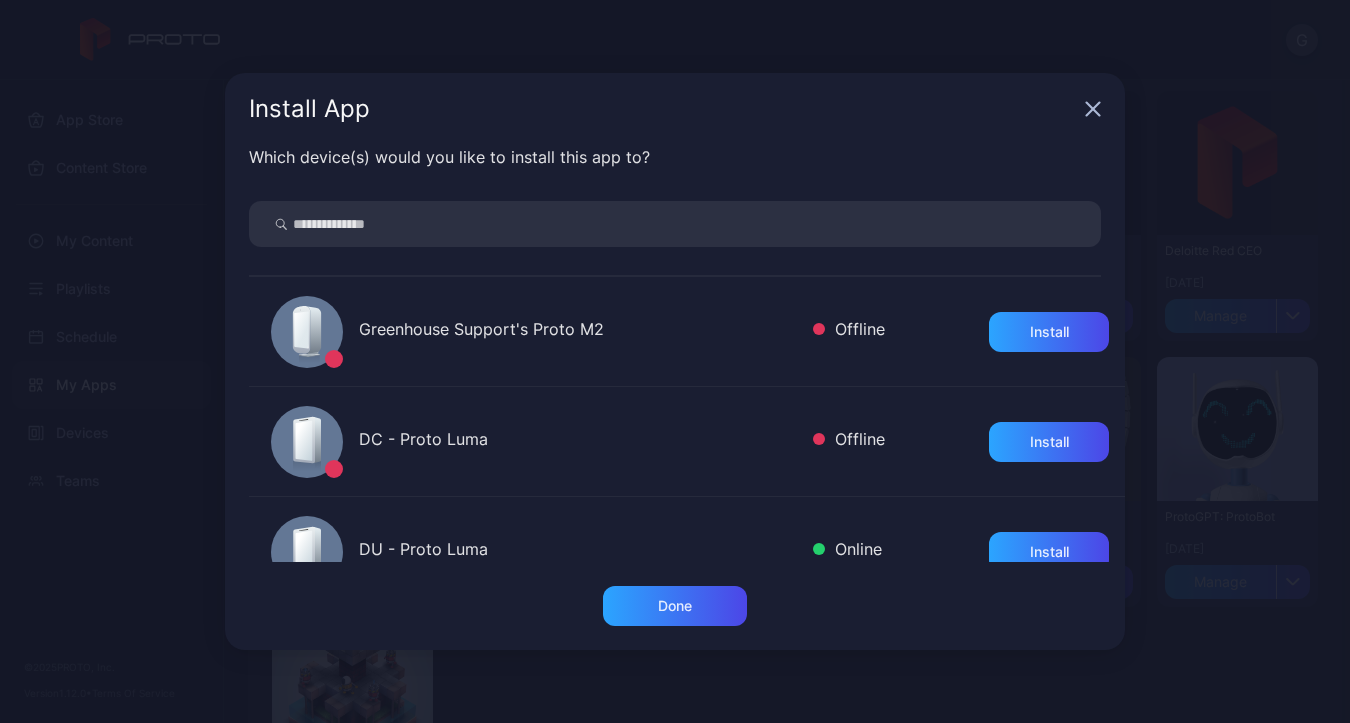 click 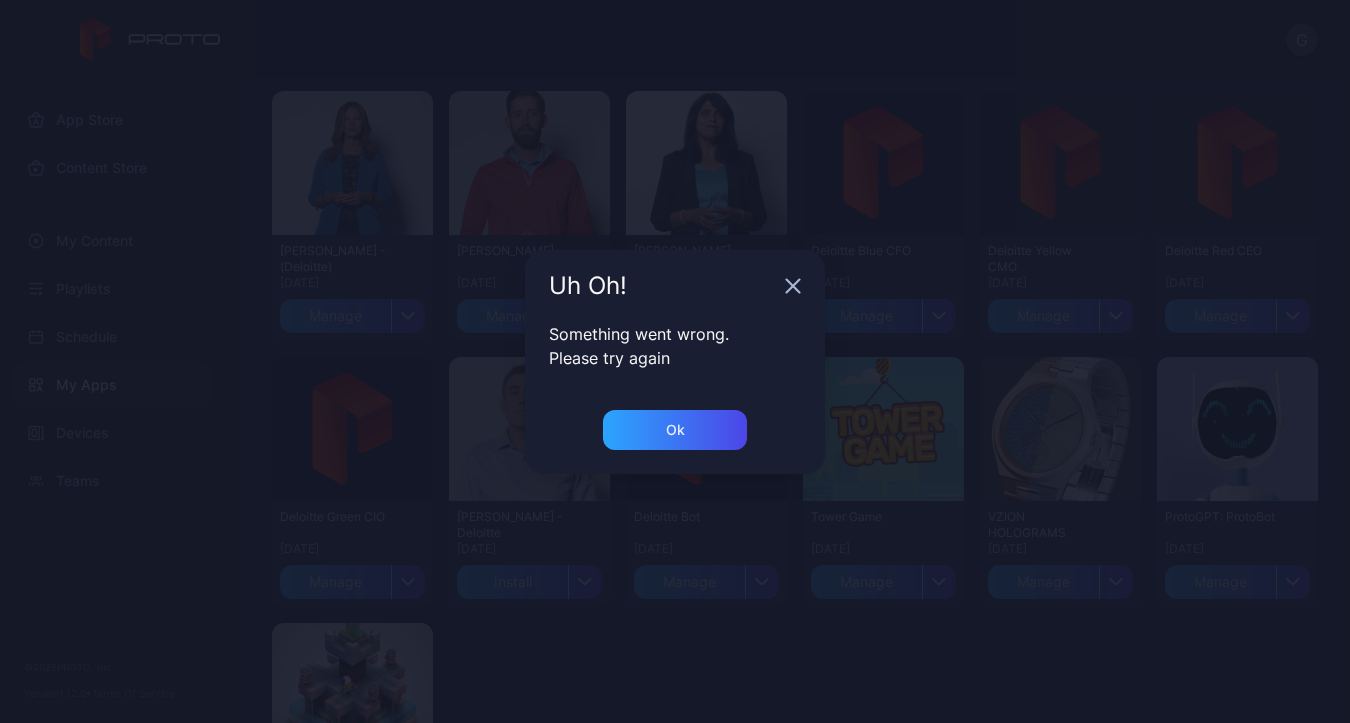 click 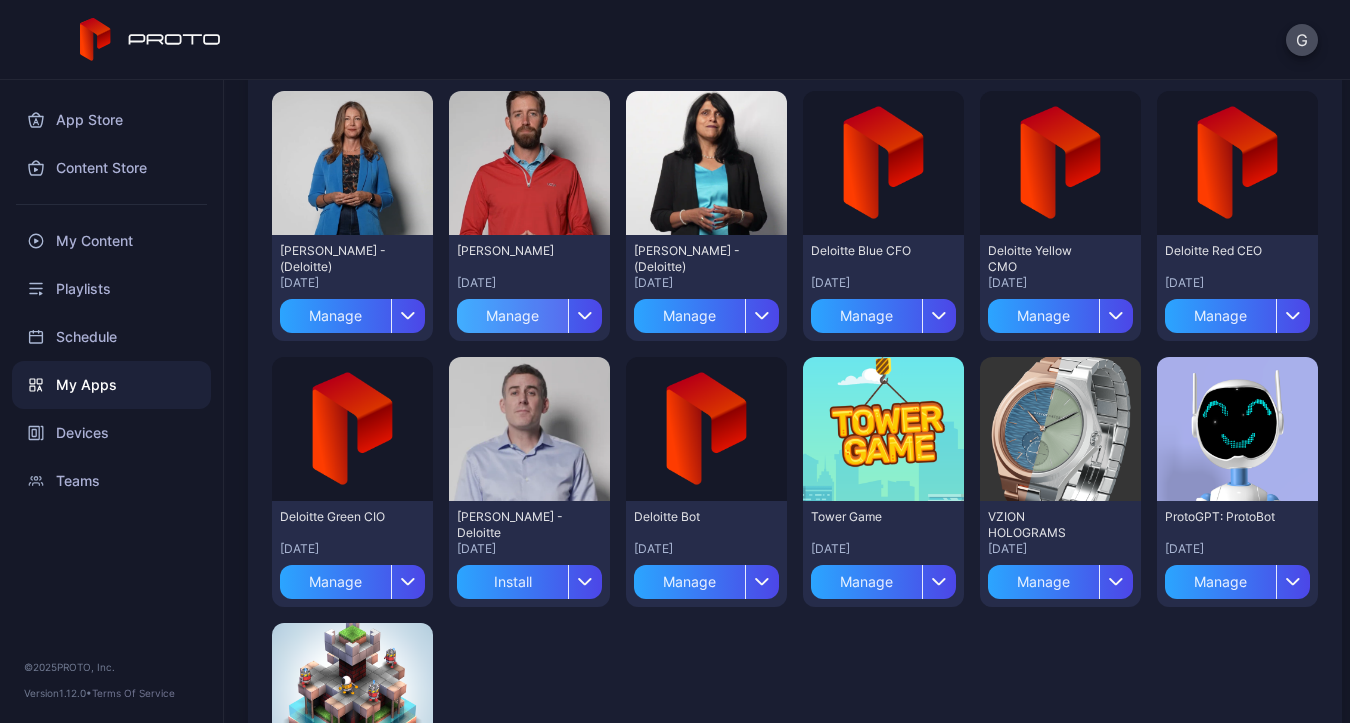 click on "Manage" at bounding box center (512, 316) 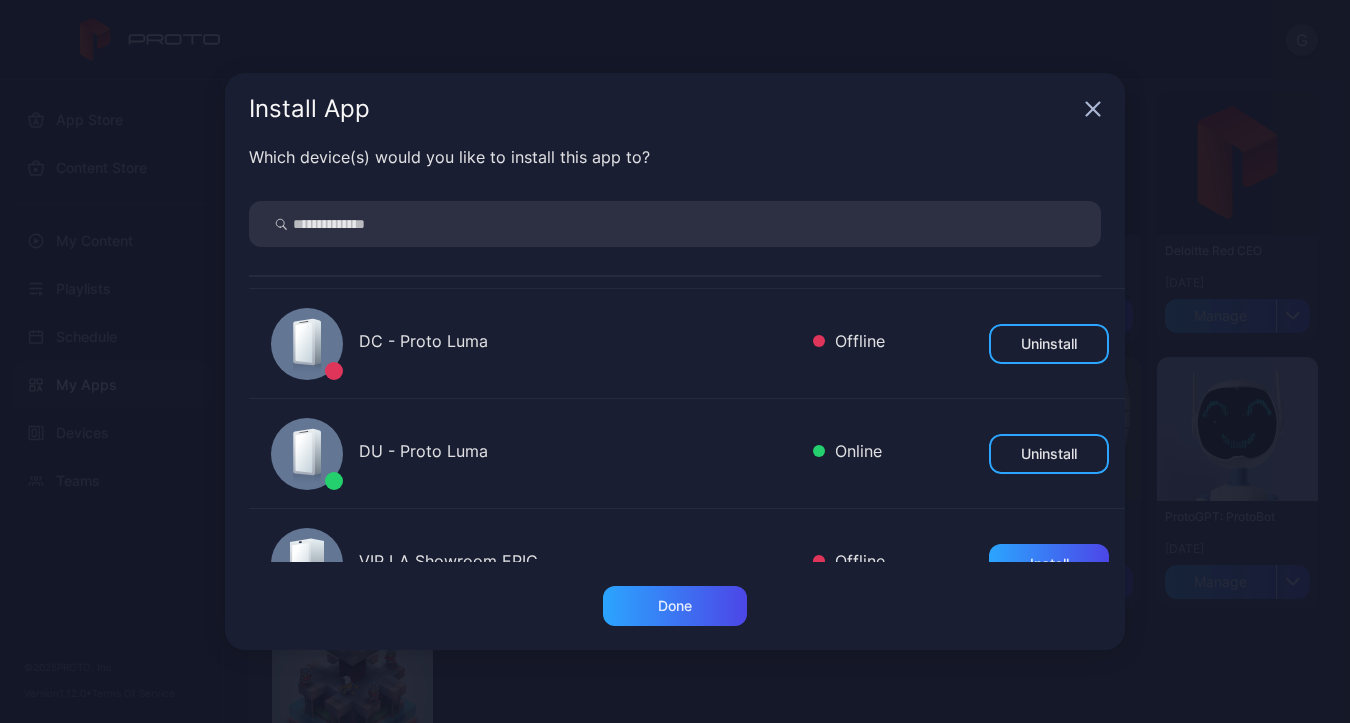 scroll, scrollTop: 102, scrollLeft: 0, axis: vertical 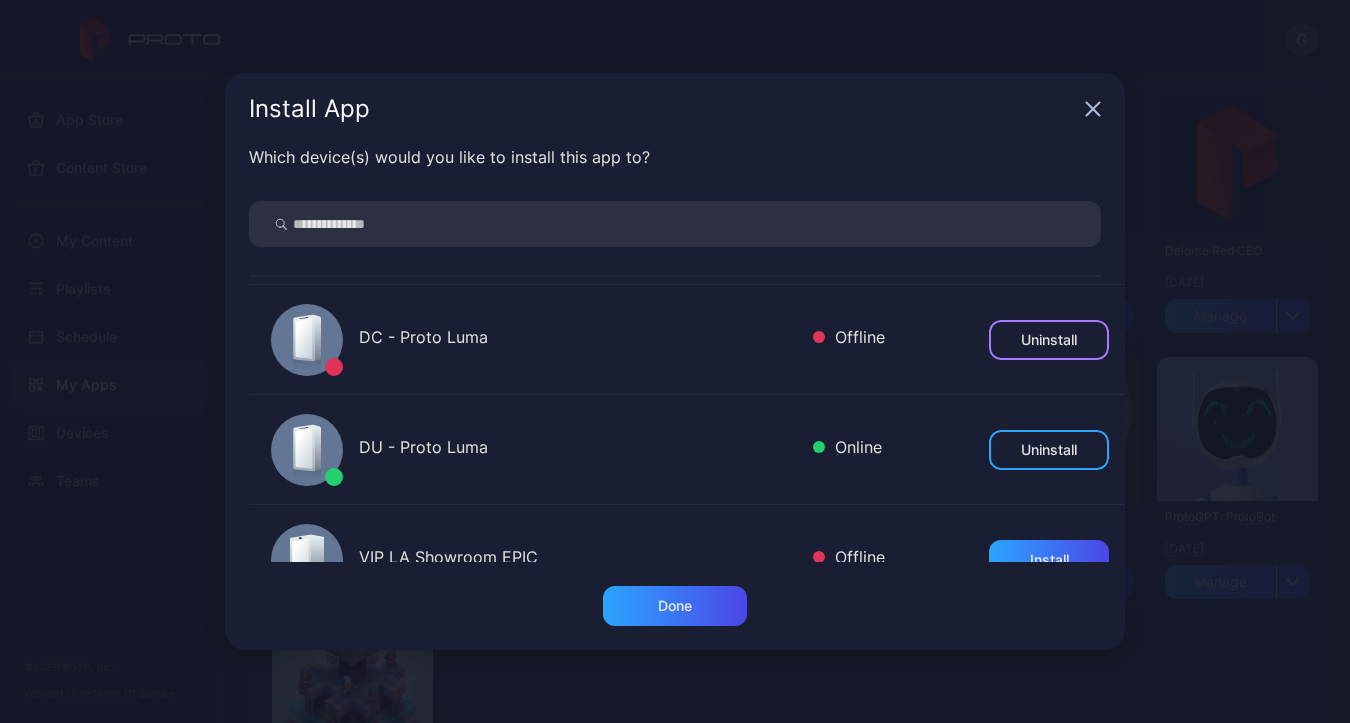 click on "Uninstall" at bounding box center (1049, 340) 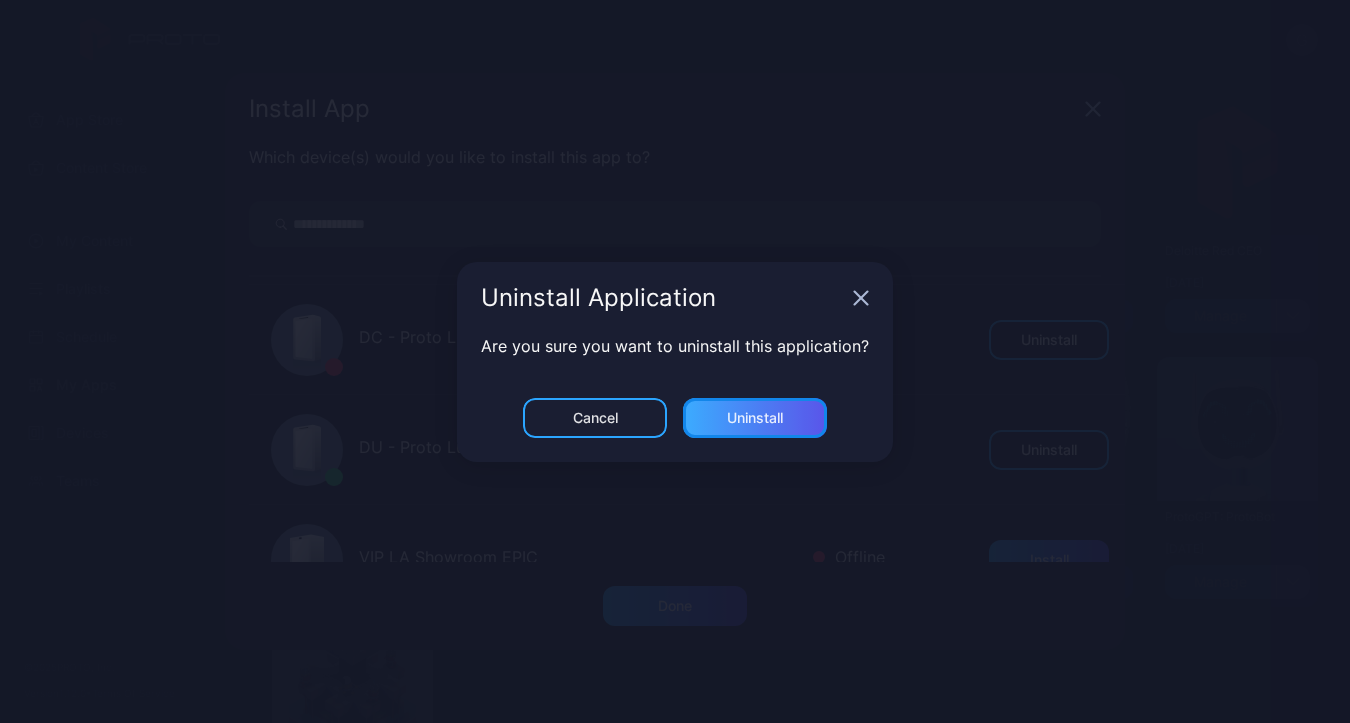 click on "Uninstall" at bounding box center (755, 418) 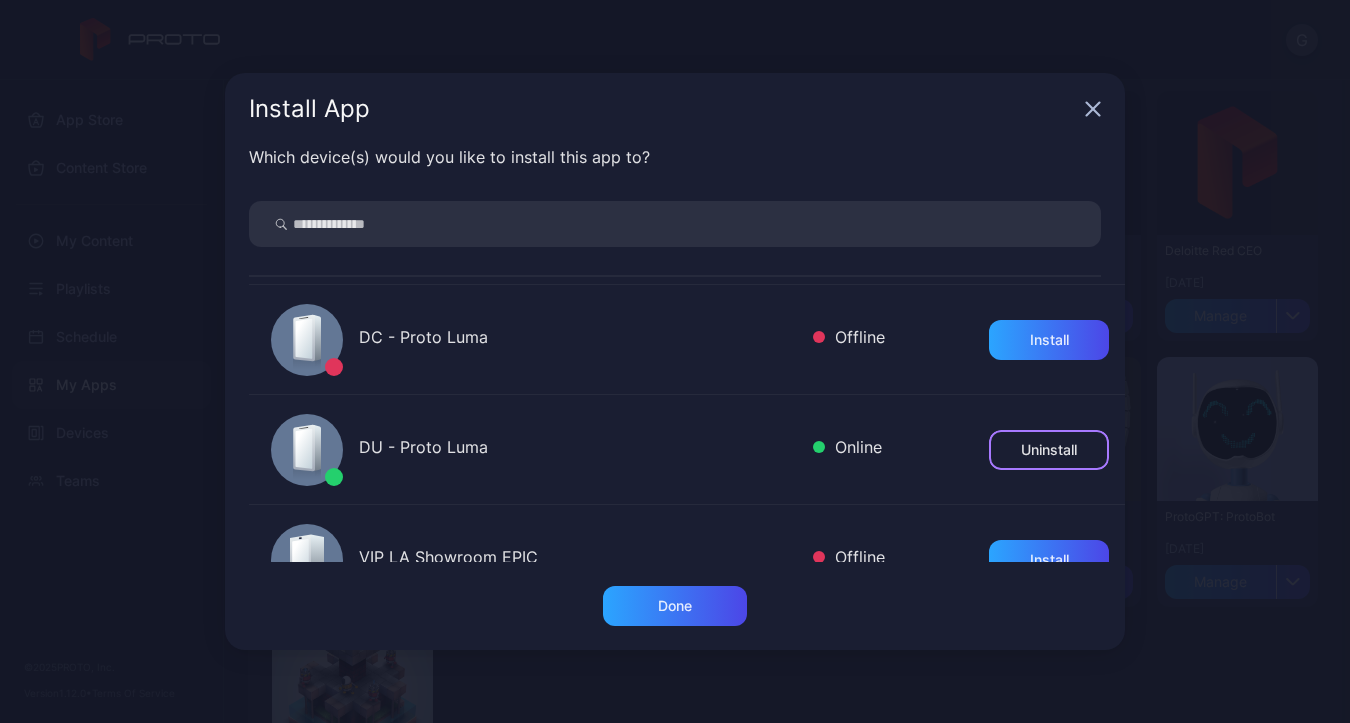click on "Uninstall" at bounding box center [1049, 450] 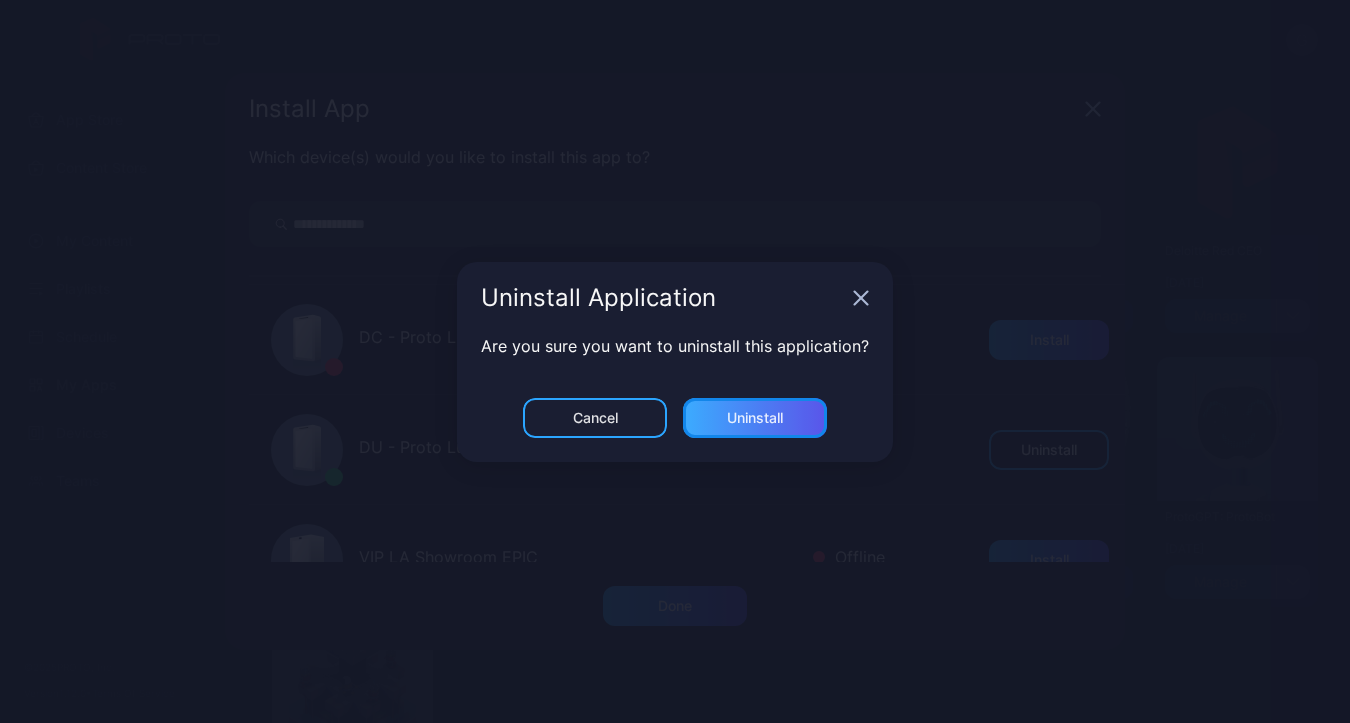 click on "Uninstall" at bounding box center [755, 418] 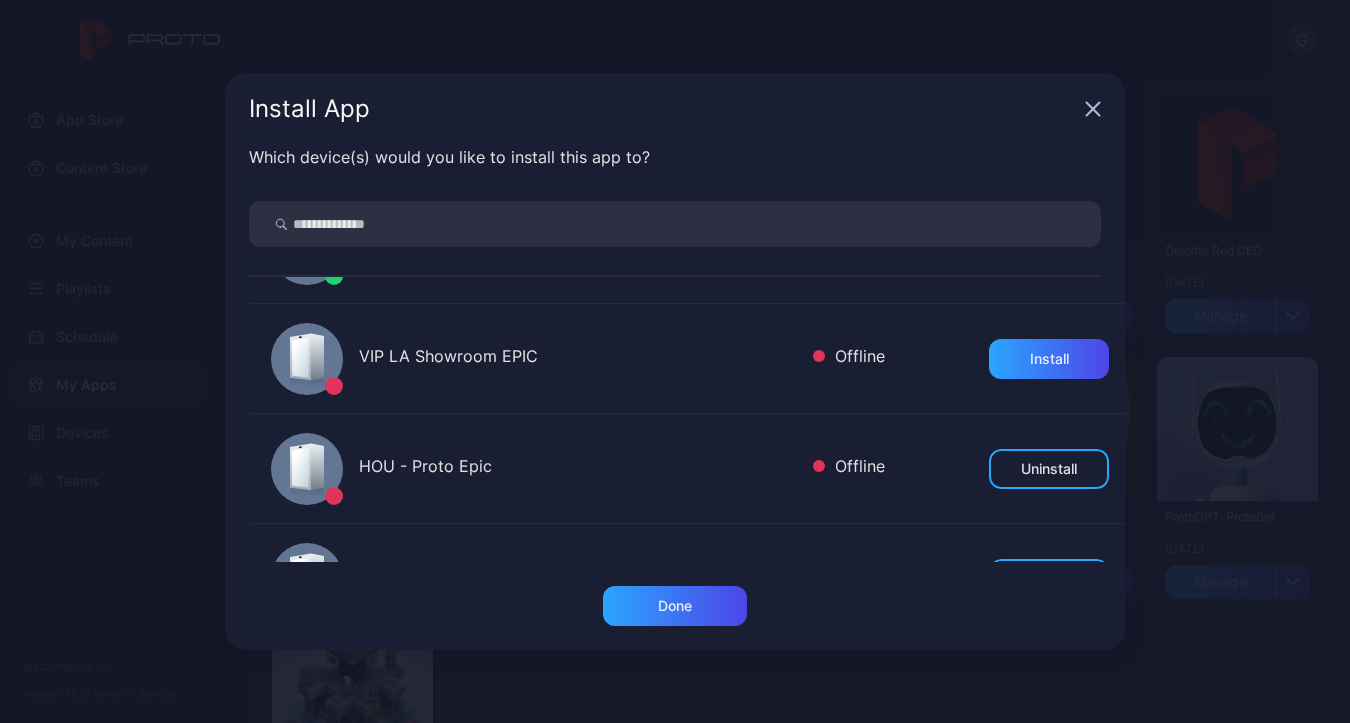 scroll, scrollTop: 298, scrollLeft: 0, axis: vertical 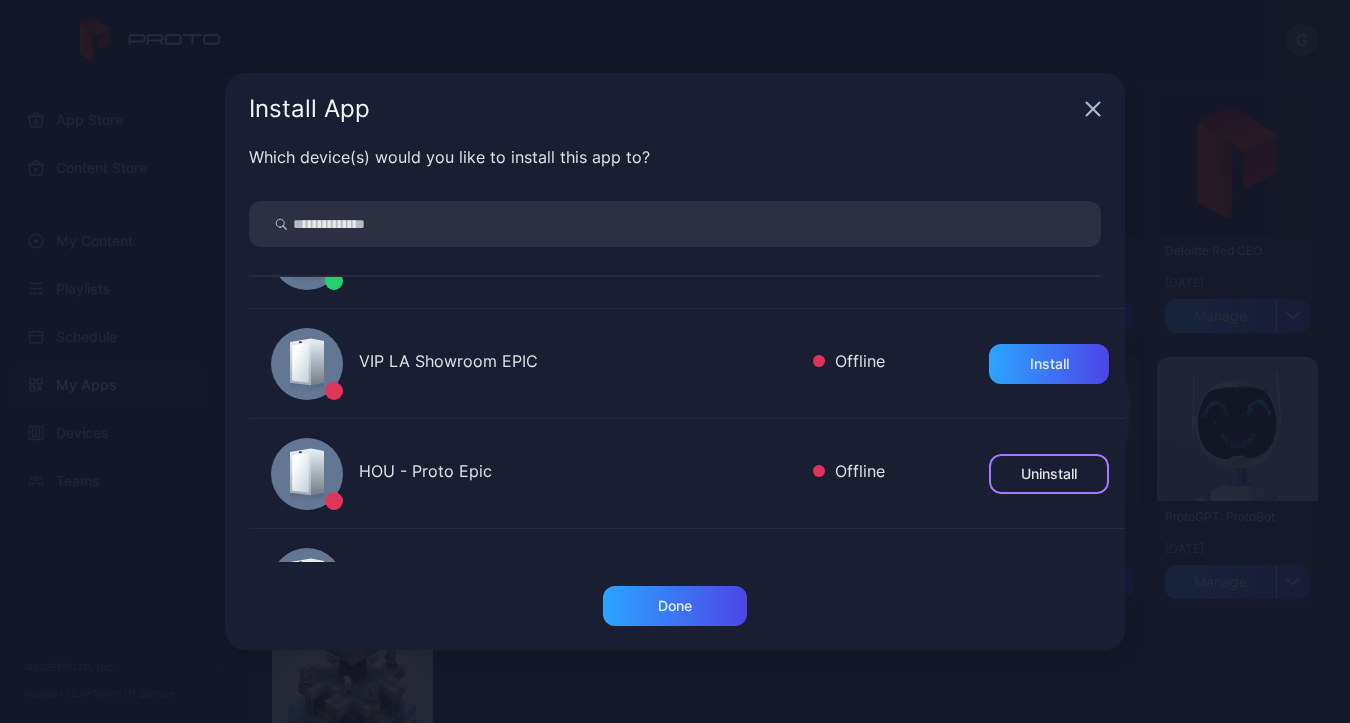 click on "Uninstall" at bounding box center (1049, 474) 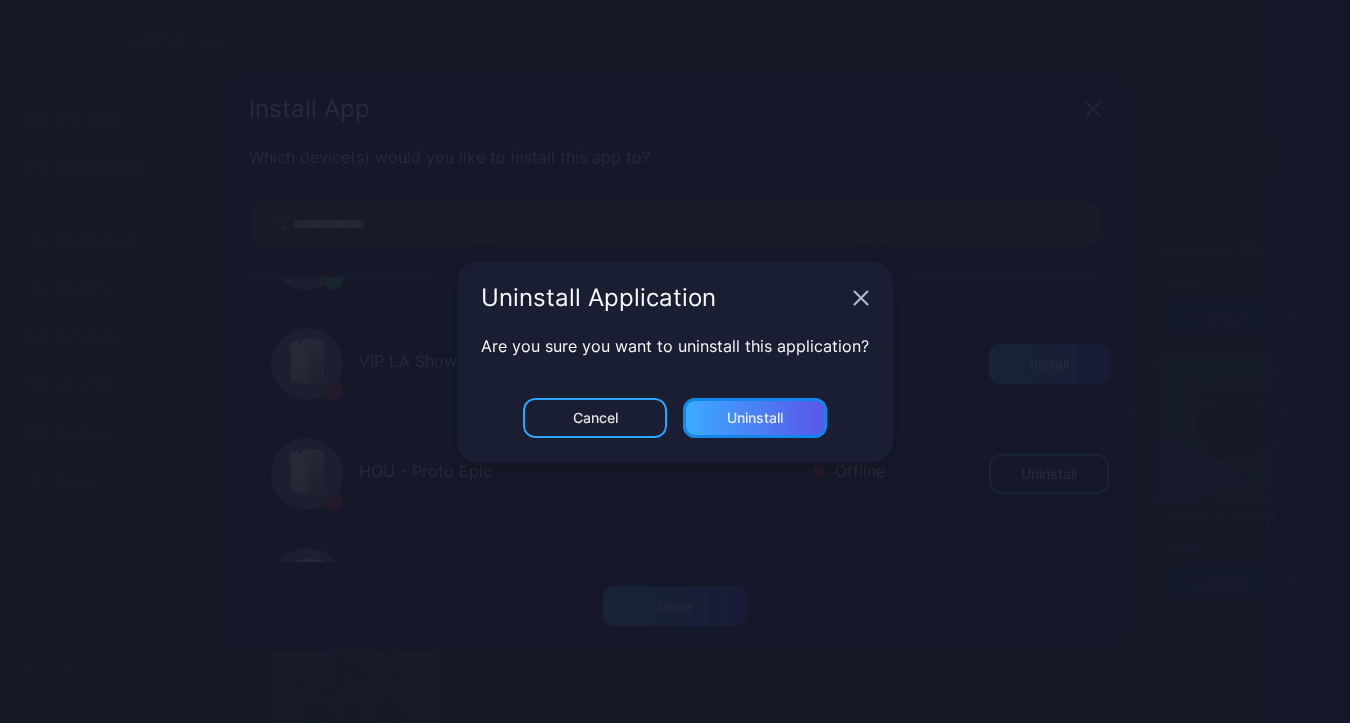click on "Uninstall" at bounding box center [755, 418] 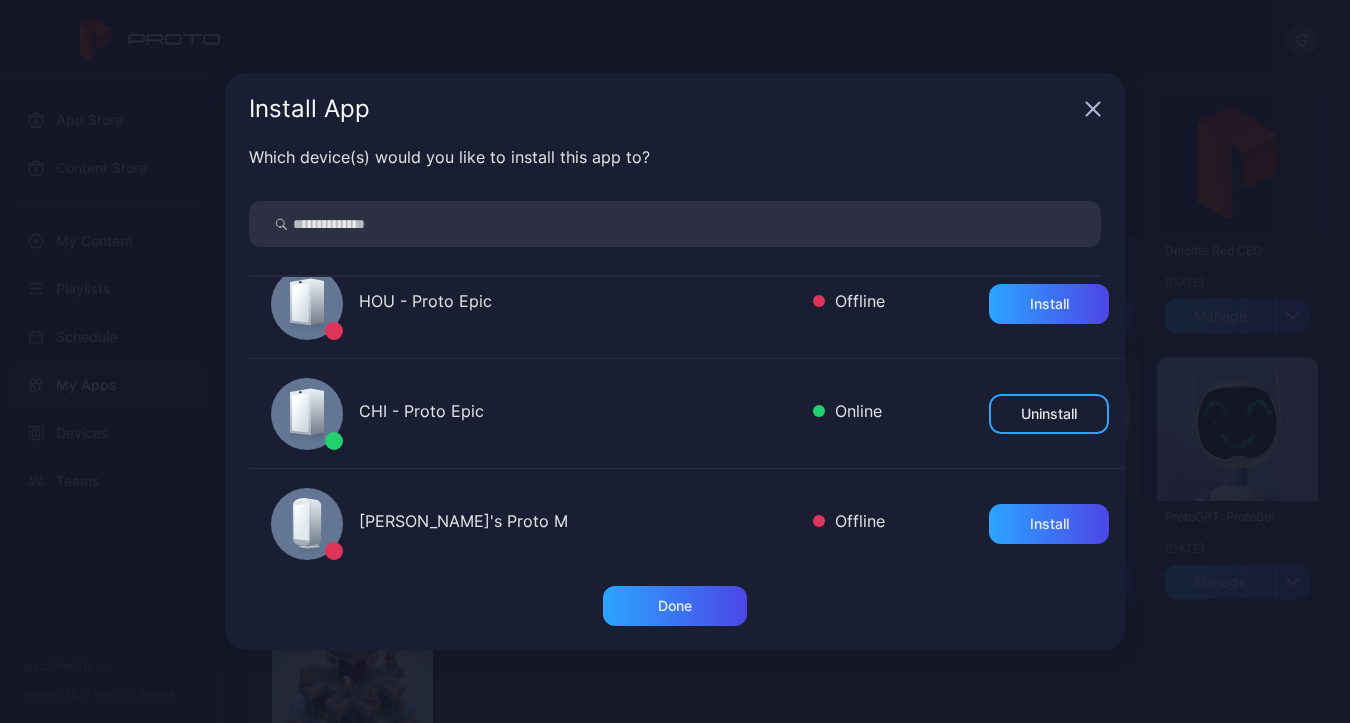 scroll, scrollTop: 469, scrollLeft: 0, axis: vertical 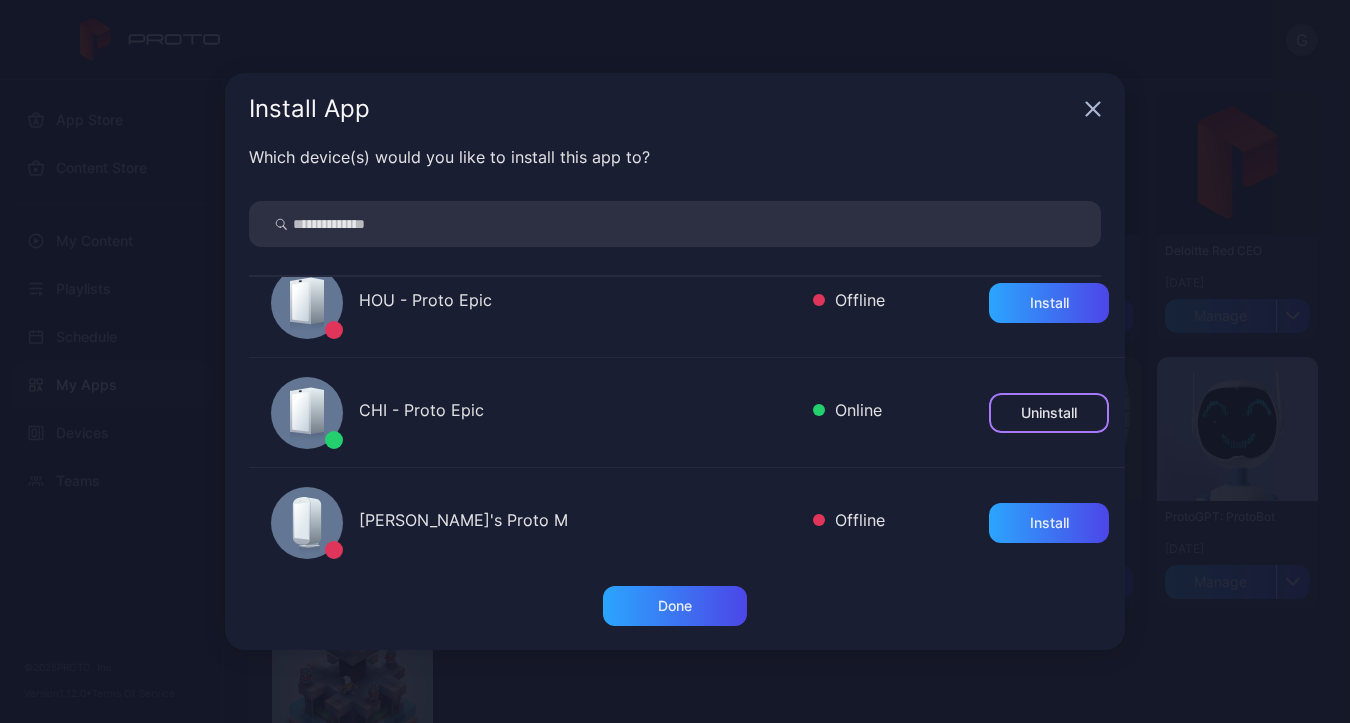 click on "Uninstall" at bounding box center (1049, 413) 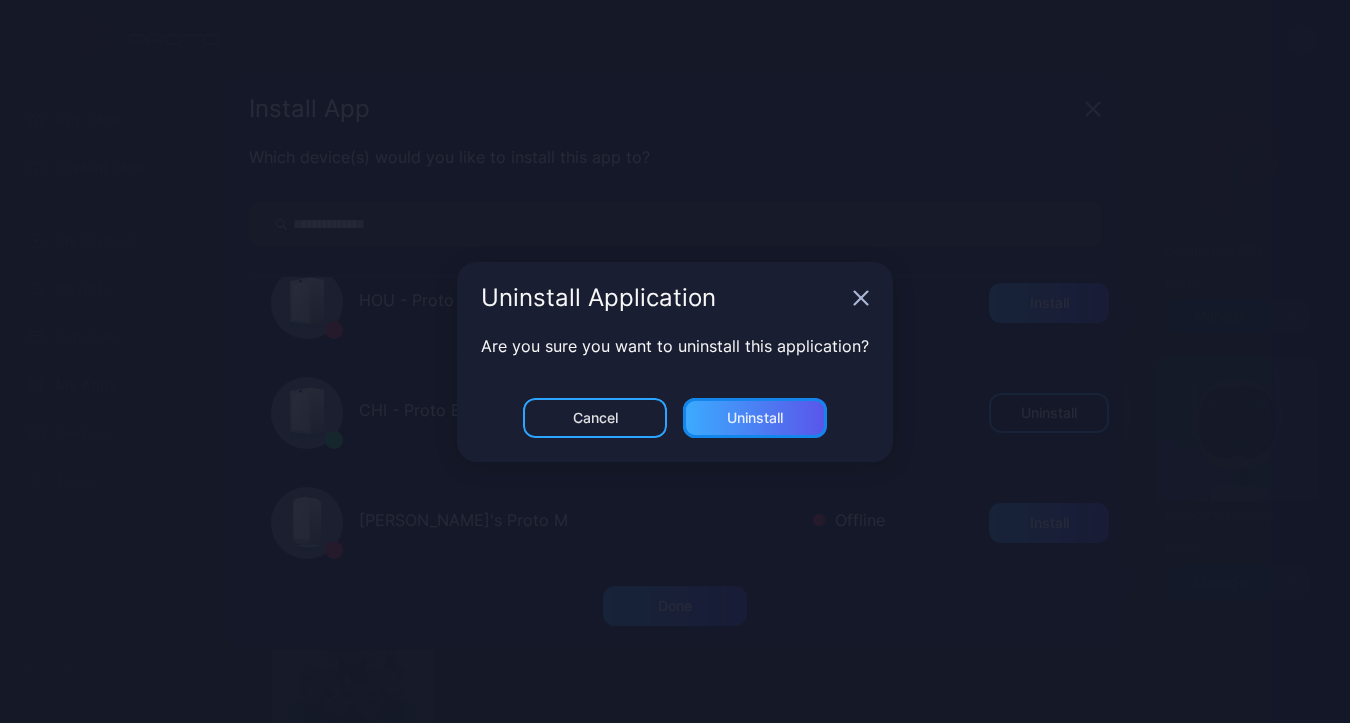 click on "Uninstall" at bounding box center [755, 418] 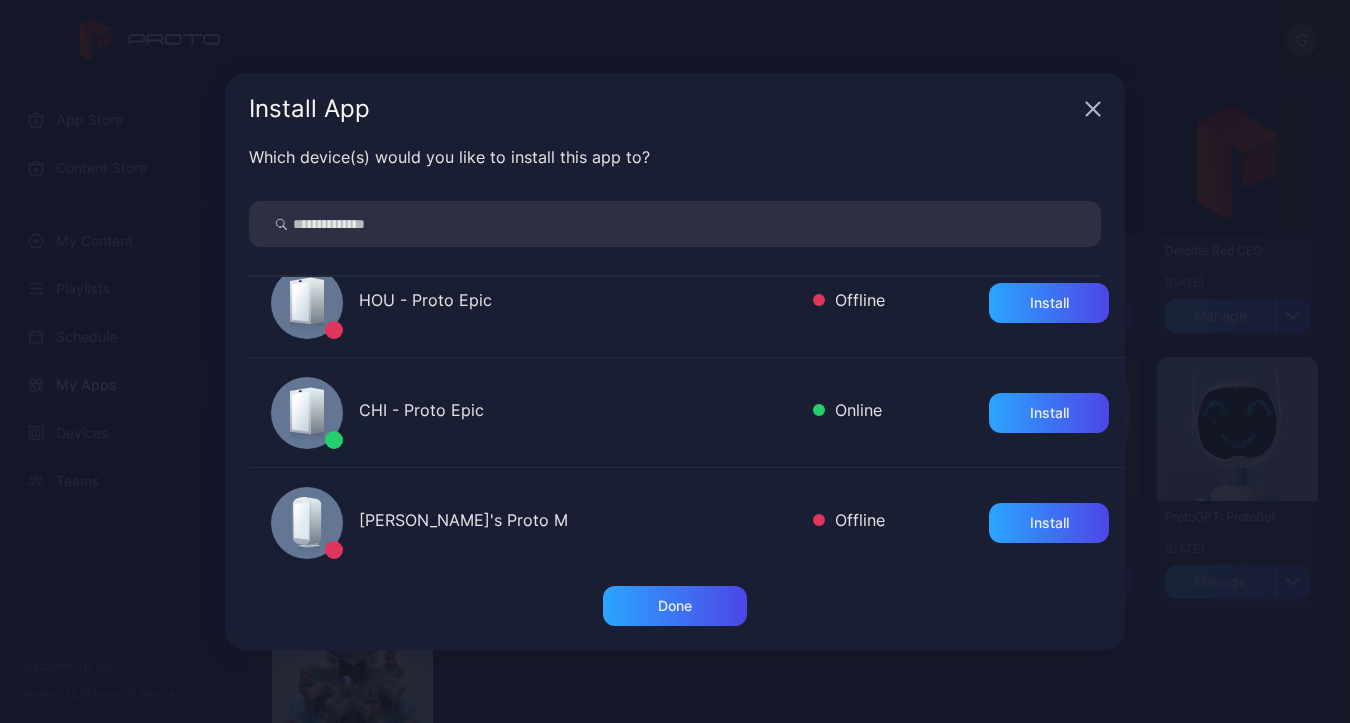 scroll, scrollTop: 595, scrollLeft: 0, axis: vertical 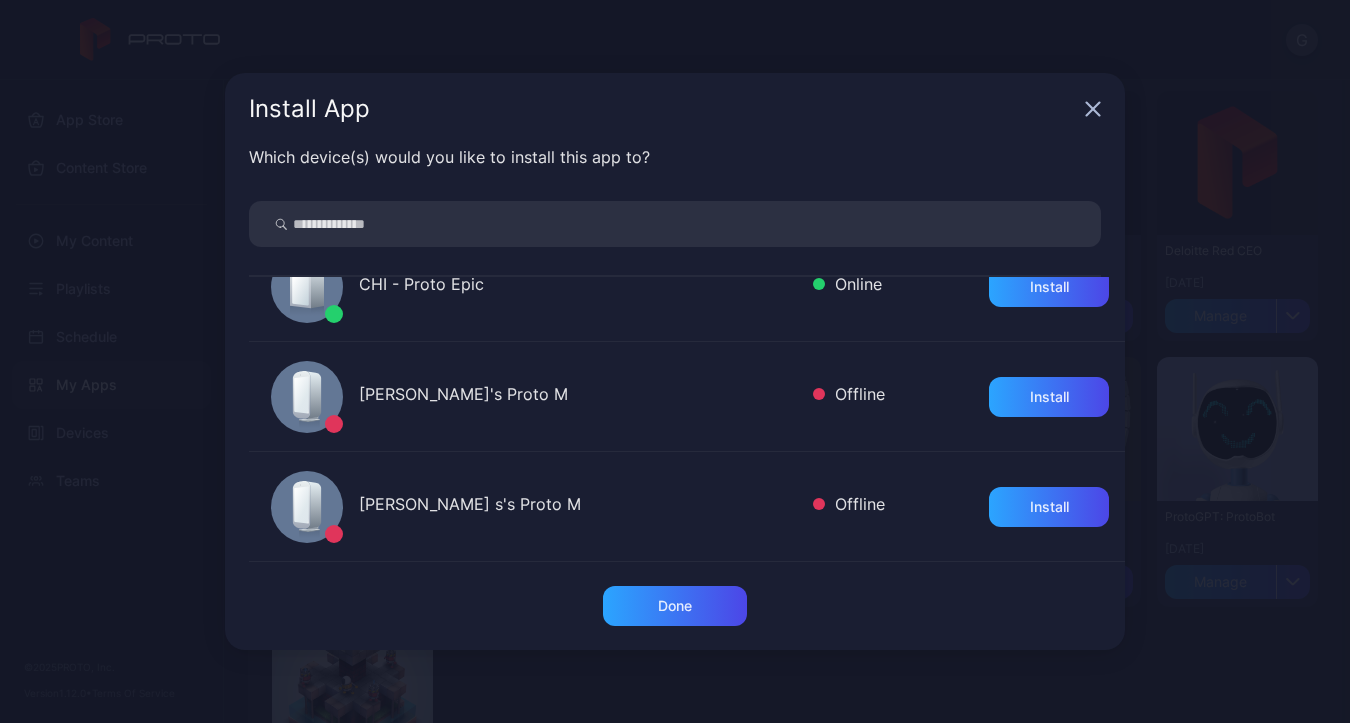 click on "Install App" at bounding box center [675, 109] 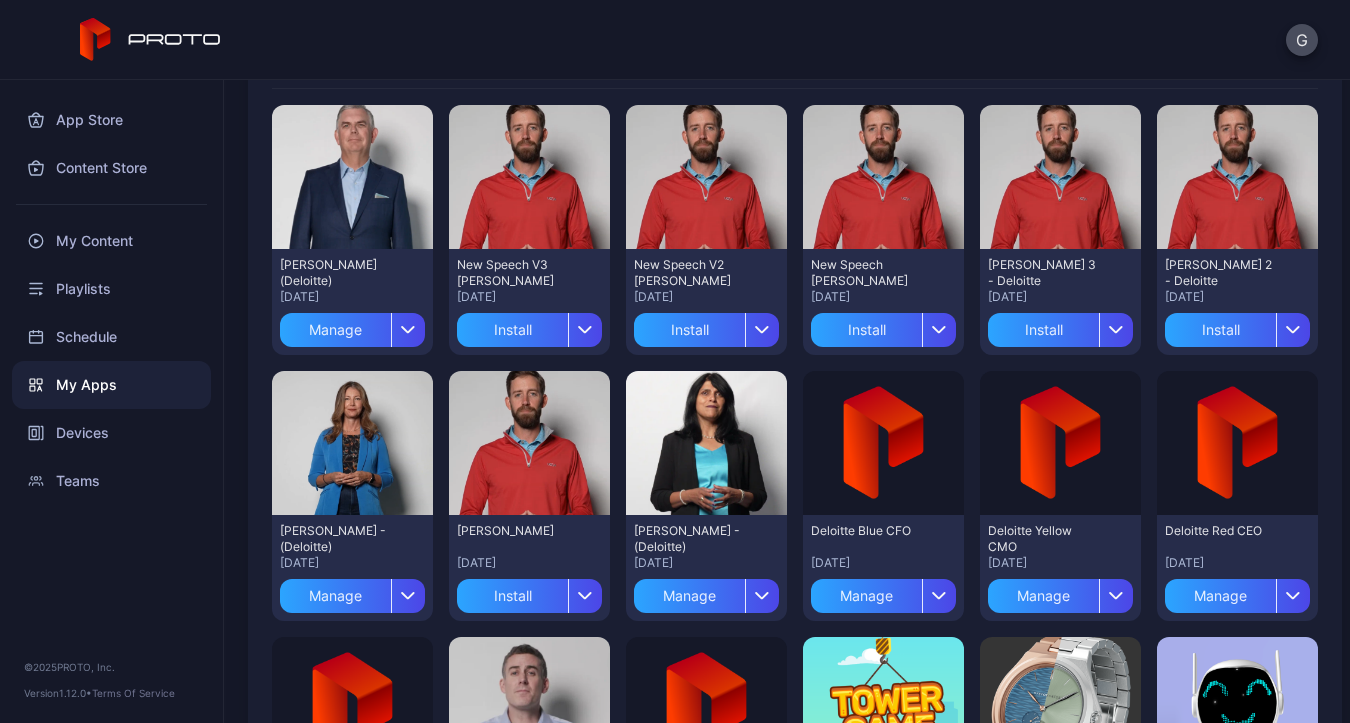 scroll, scrollTop: 171, scrollLeft: 0, axis: vertical 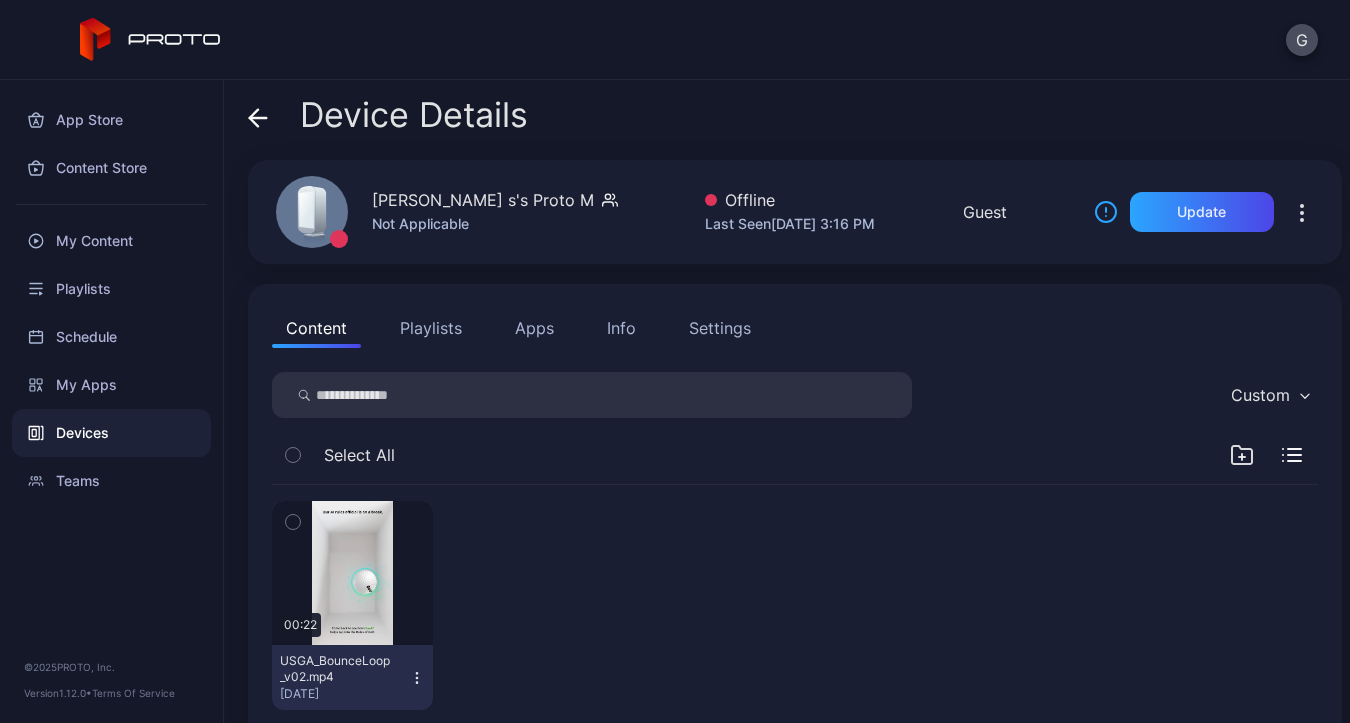 click 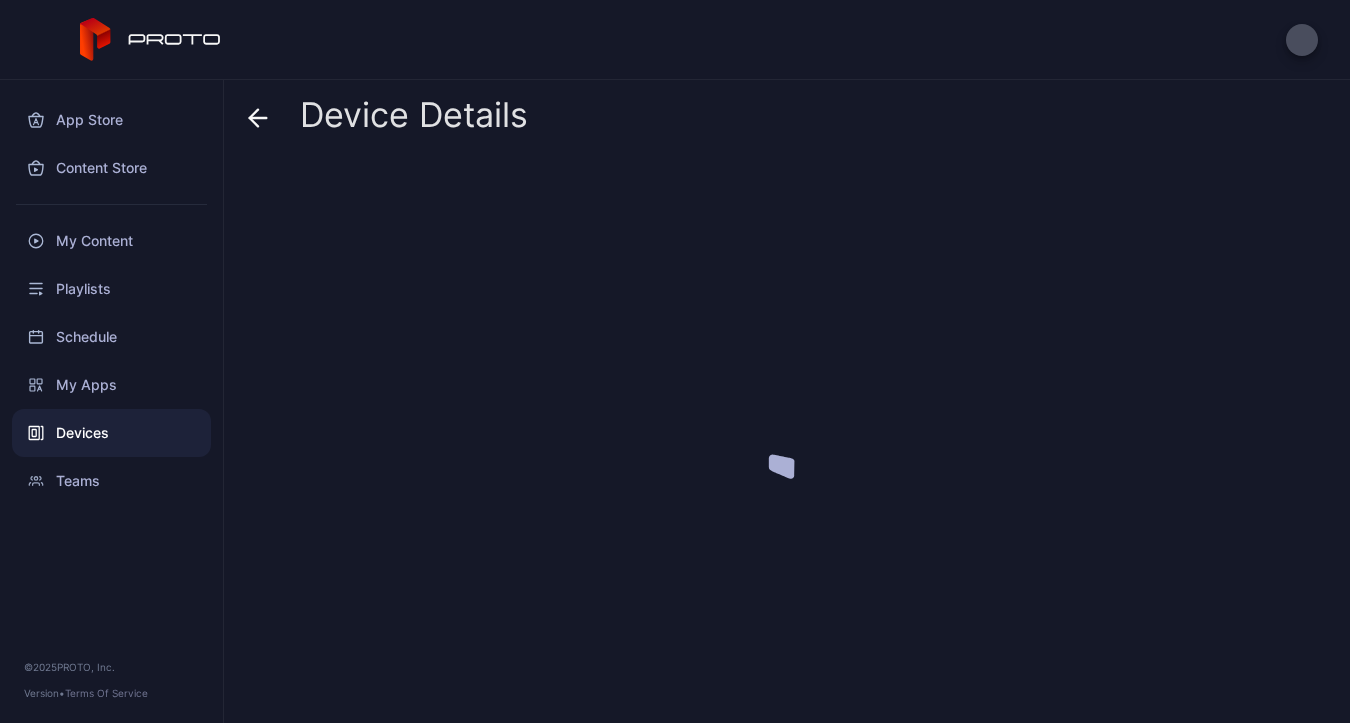 scroll, scrollTop: 0, scrollLeft: 0, axis: both 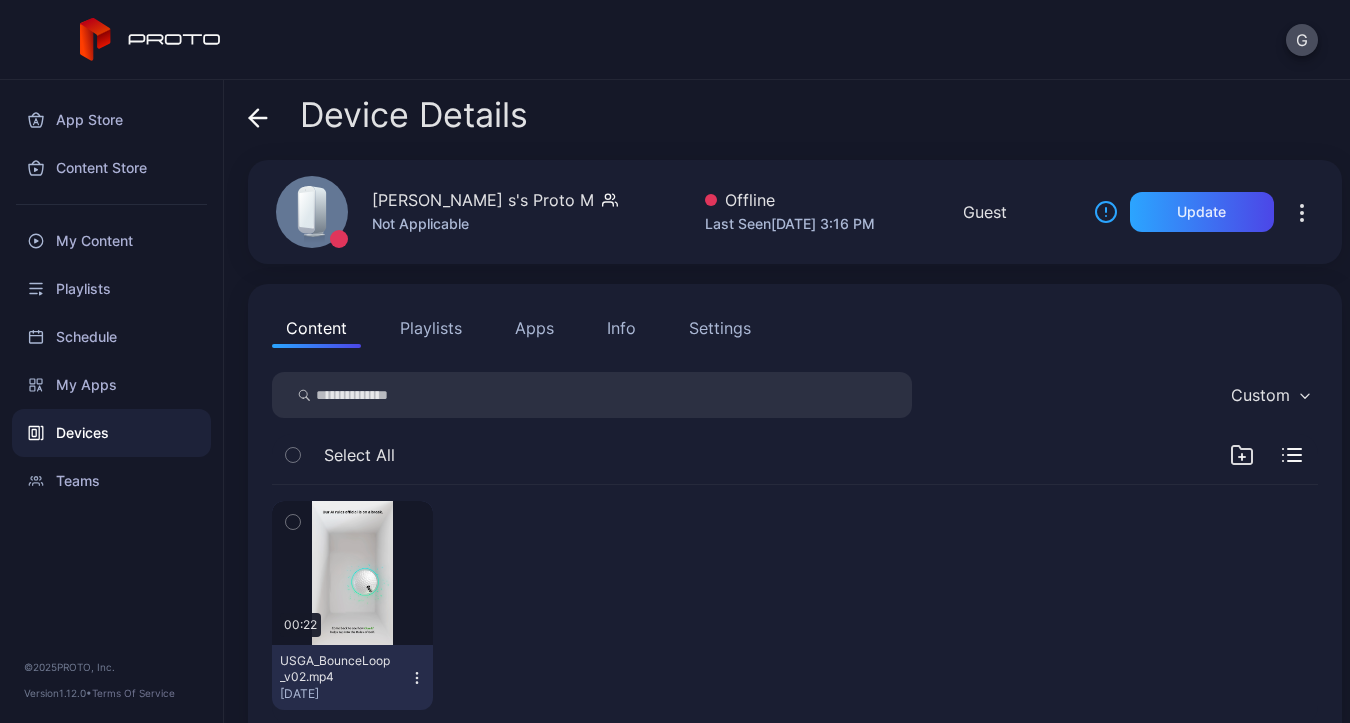 click on "Devices" at bounding box center (111, 433) 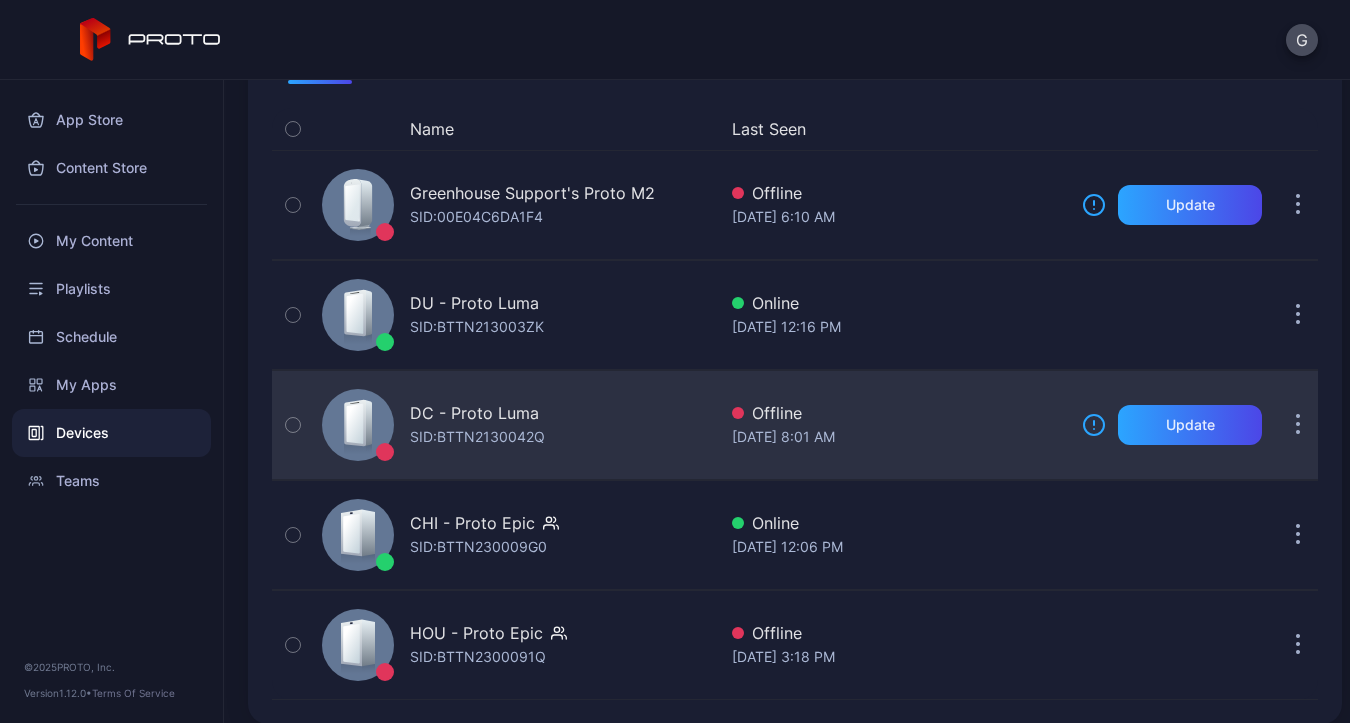 scroll, scrollTop: 188, scrollLeft: 0, axis: vertical 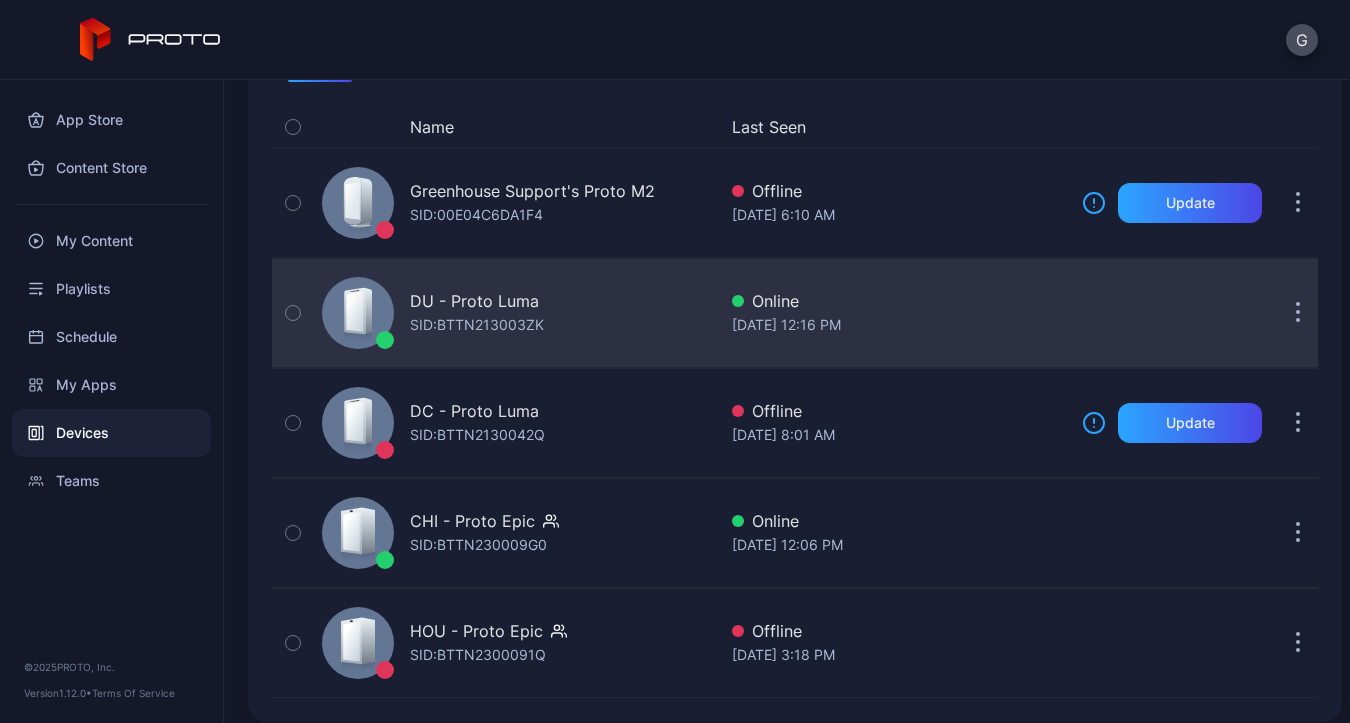 click on "DU - Proto Luma" at bounding box center (474, 301) 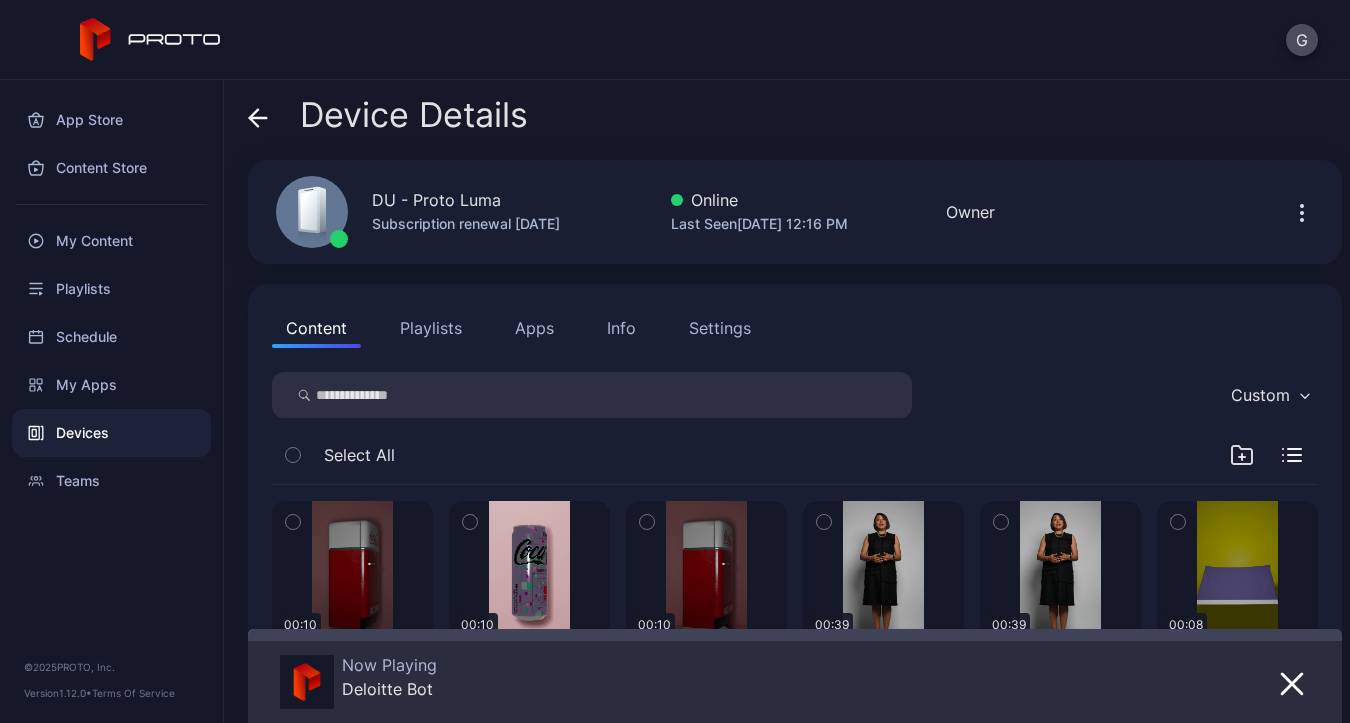 click on "Apps" at bounding box center (534, 328) 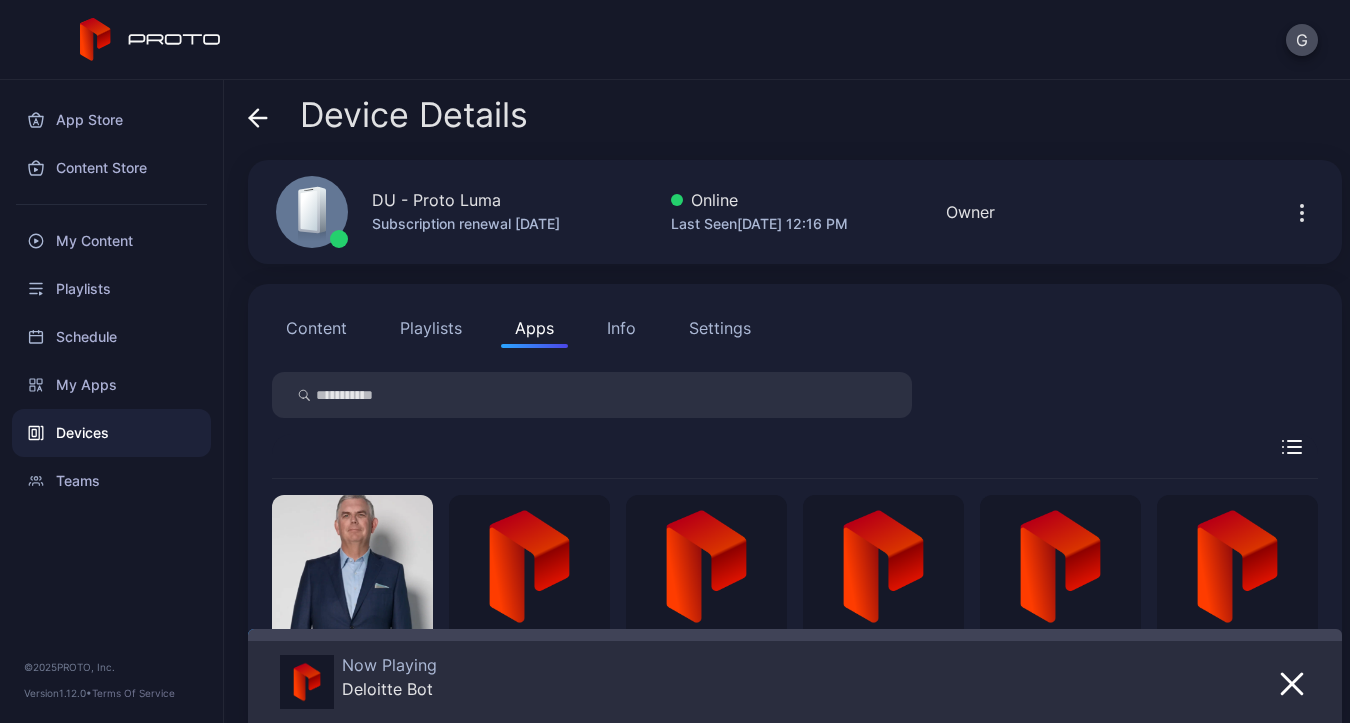 scroll, scrollTop: 132, scrollLeft: 0, axis: vertical 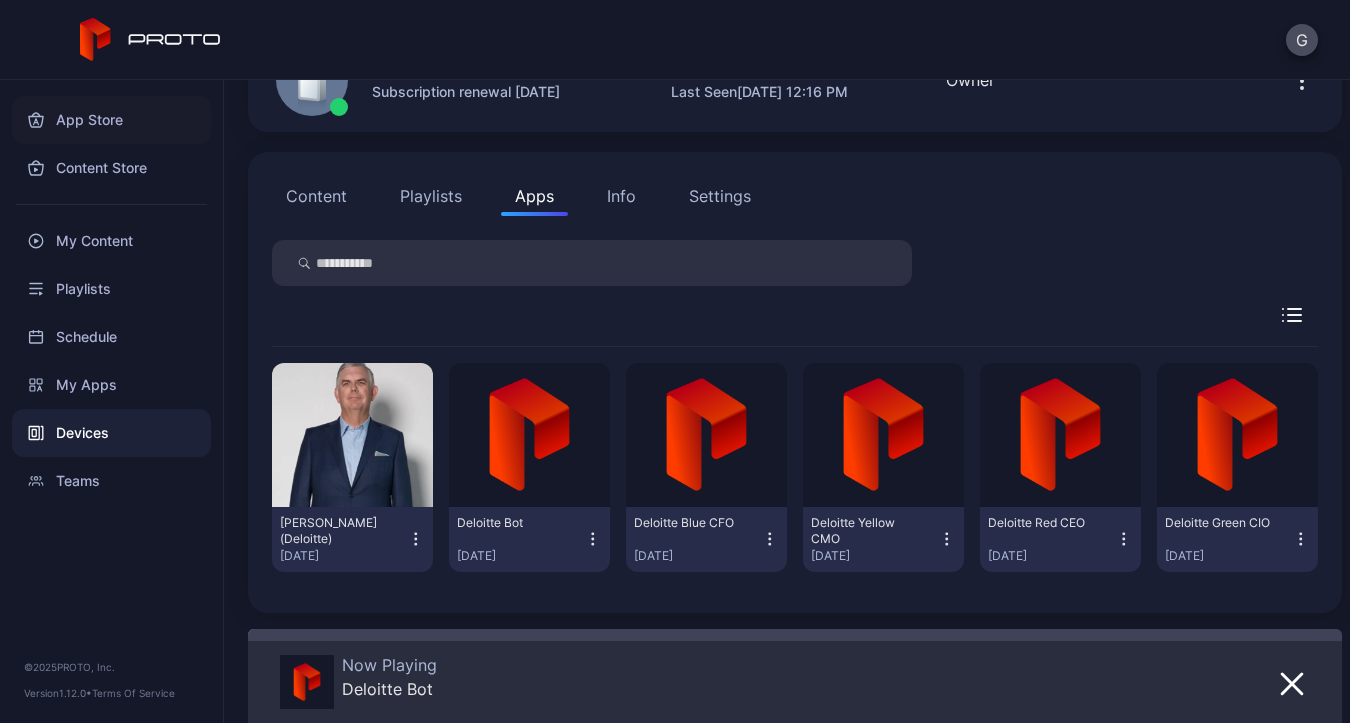 click on "App Store" at bounding box center (111, 120) 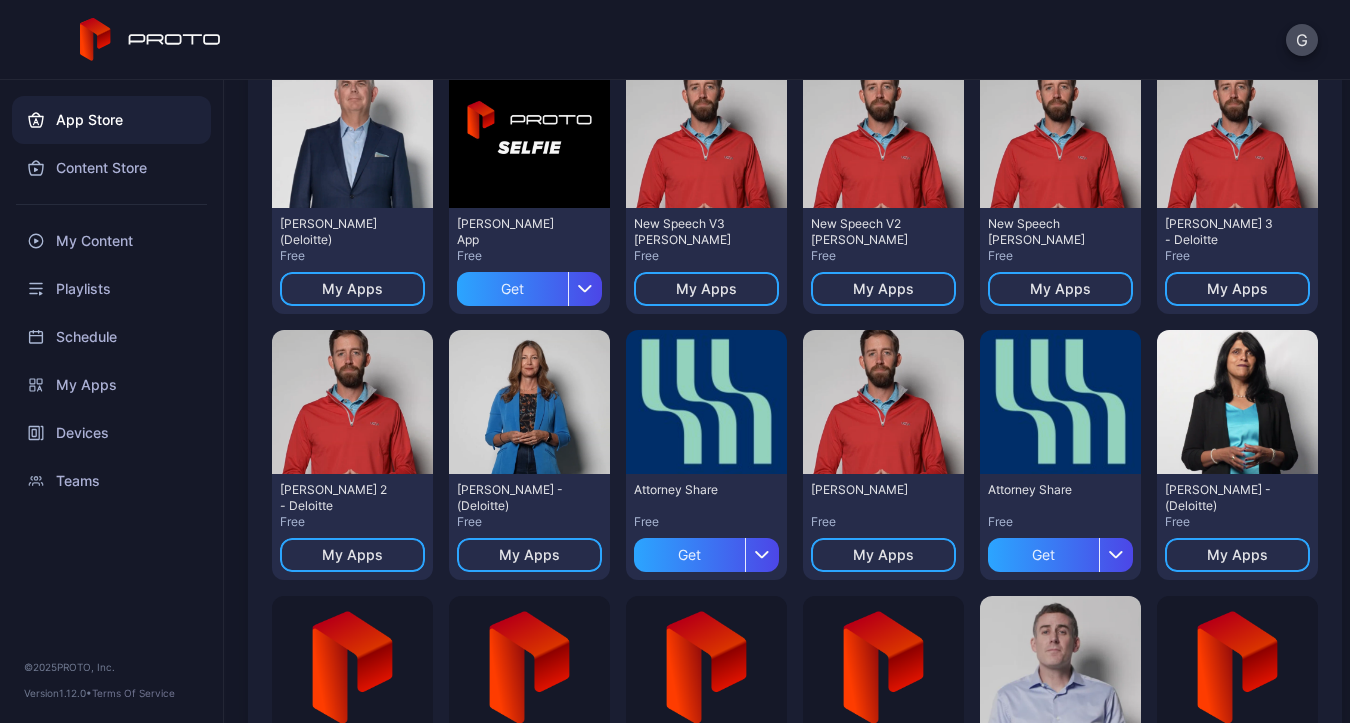 scroll, scrollTop: 230, scrollLeft: 0, axis: vertical 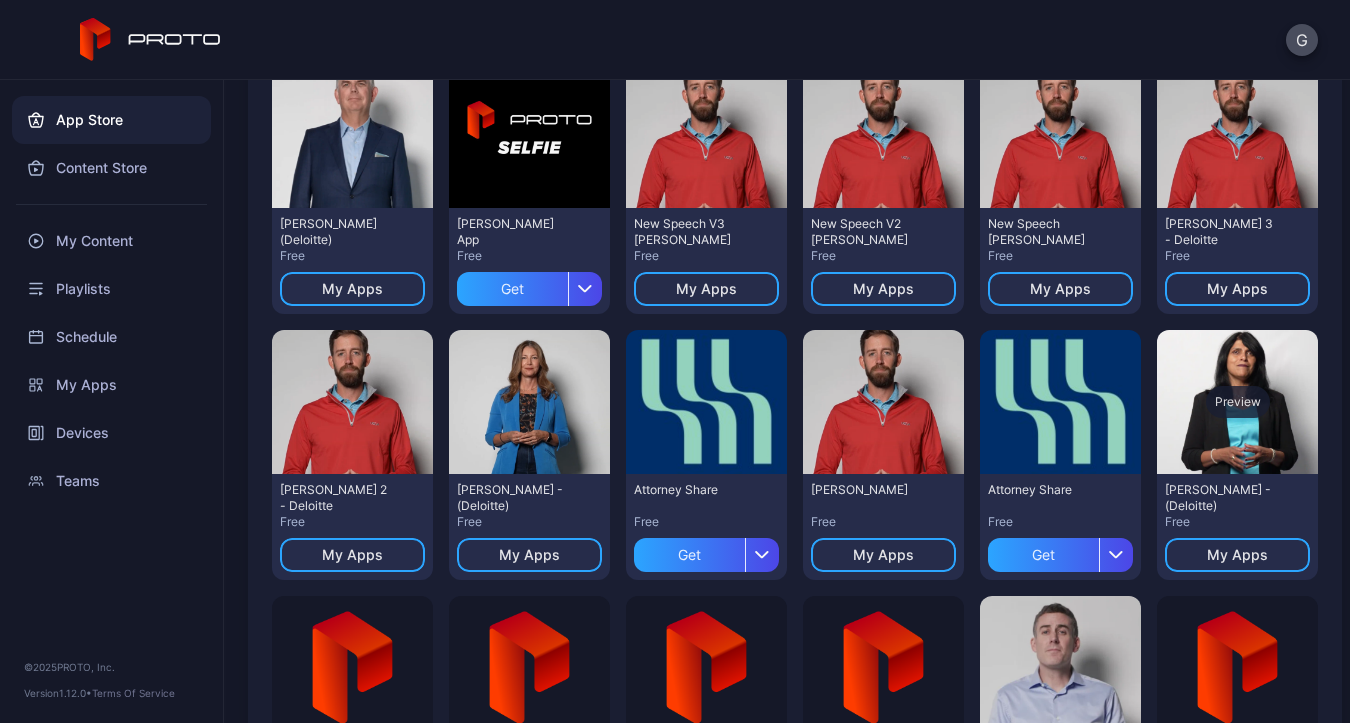 click on "Preview" at bounding box center (1237, 402) 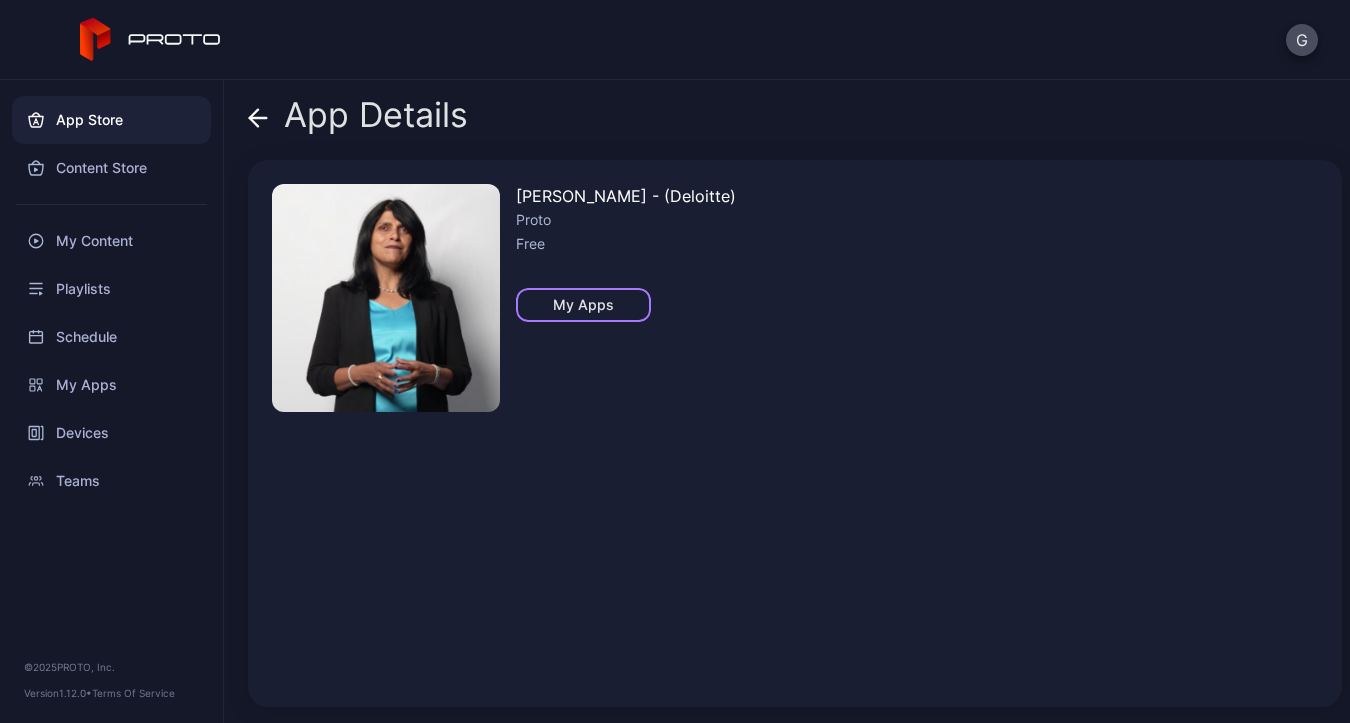 click on "My Apps" at bounding box center [583, 305] 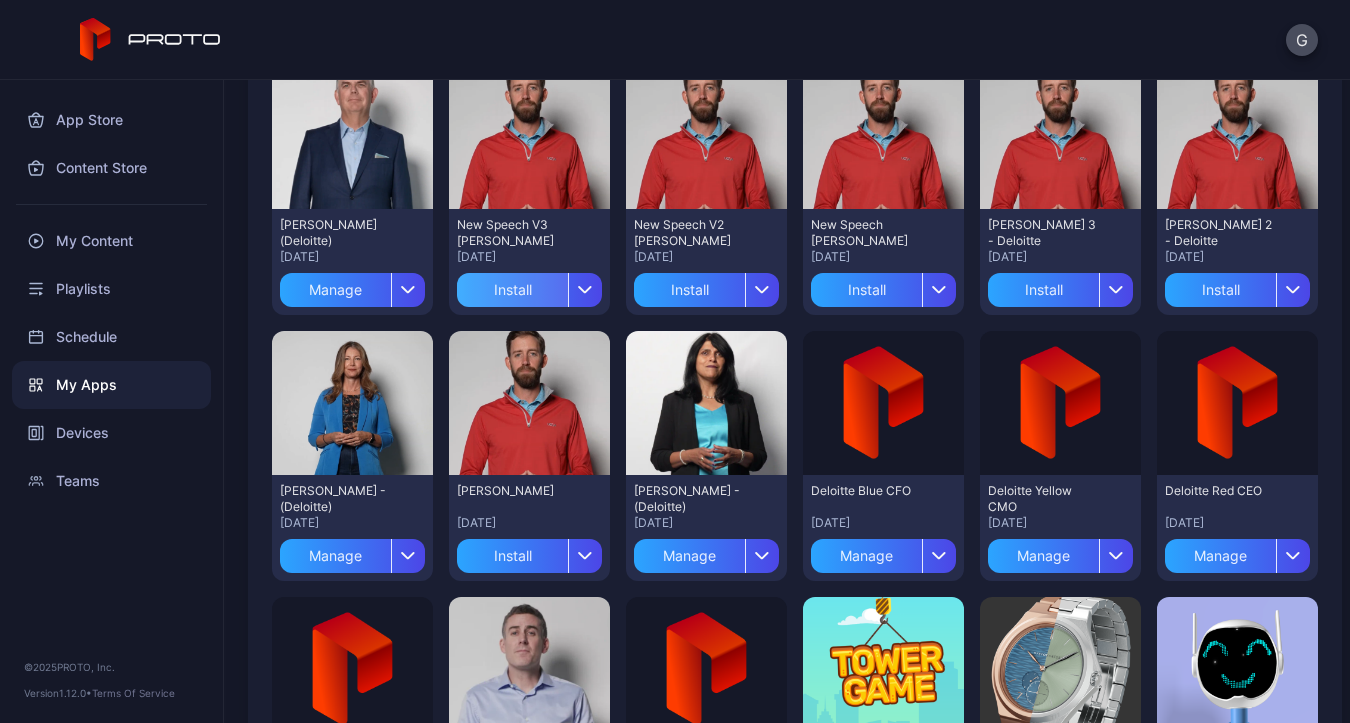 scroll, scrollTop: 229, scrollLeft: 0, axis: vertical 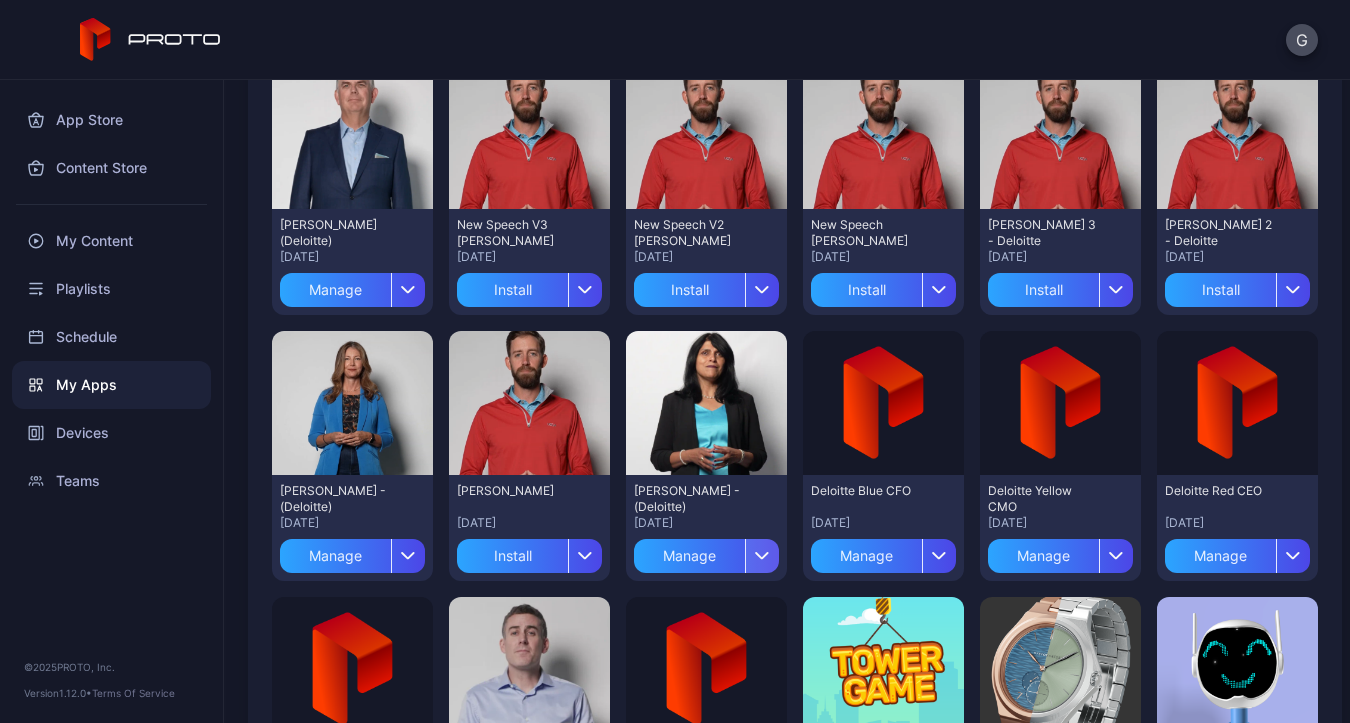 click at bounding box center [762, 556] 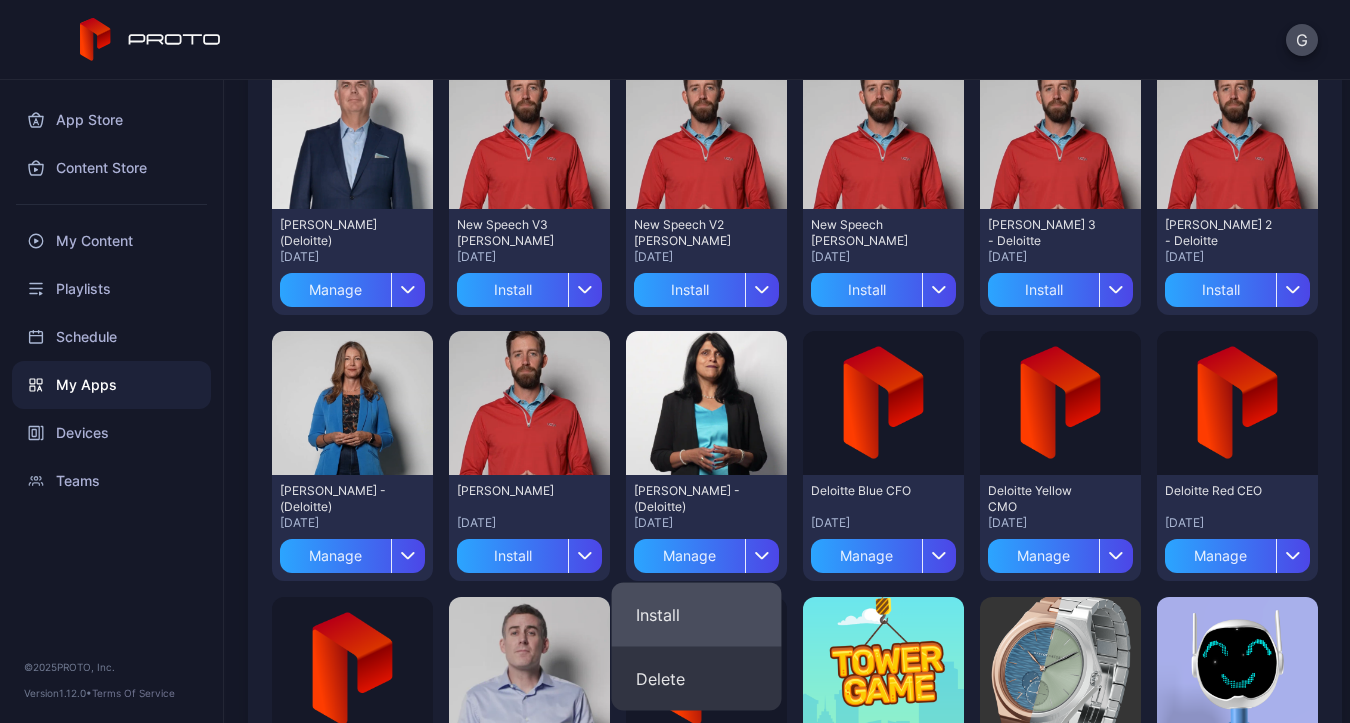 click on "Install" at bounding box center (697, 615) 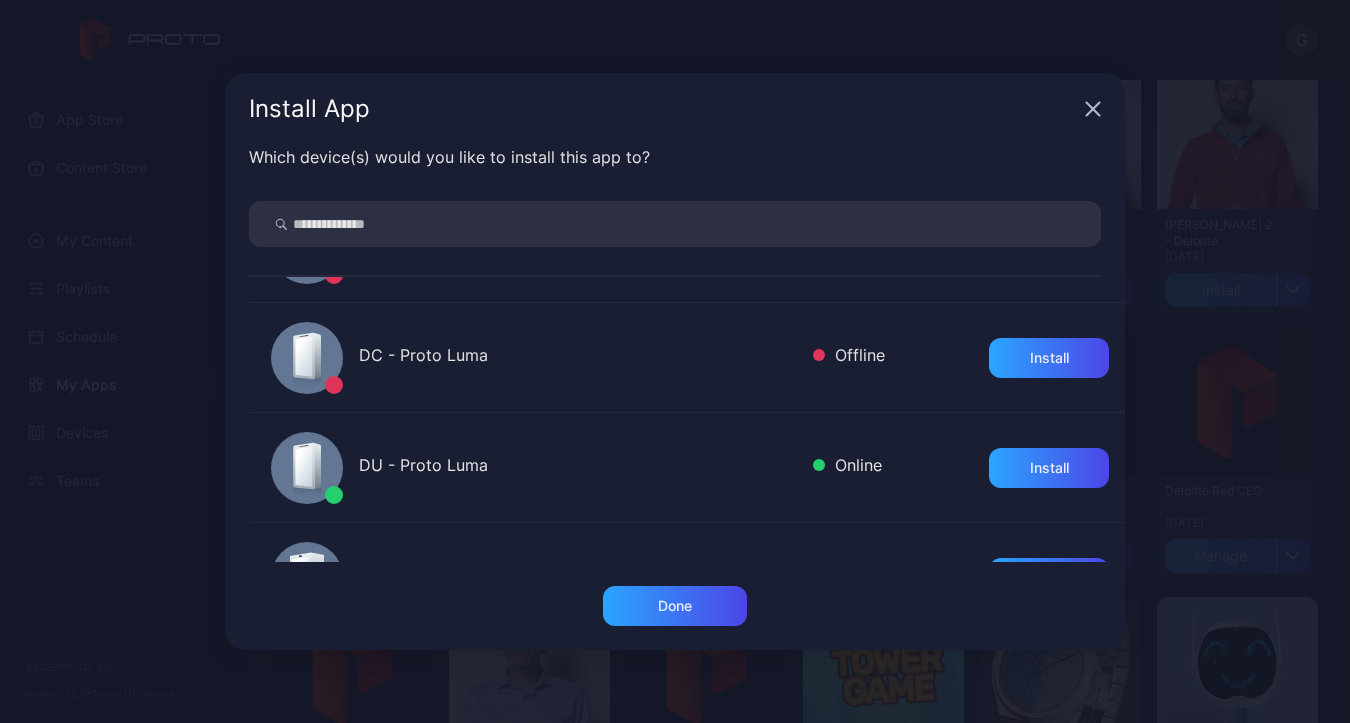 scroll, scrollTop: 85, scrollLeft: 0, axis: vertical 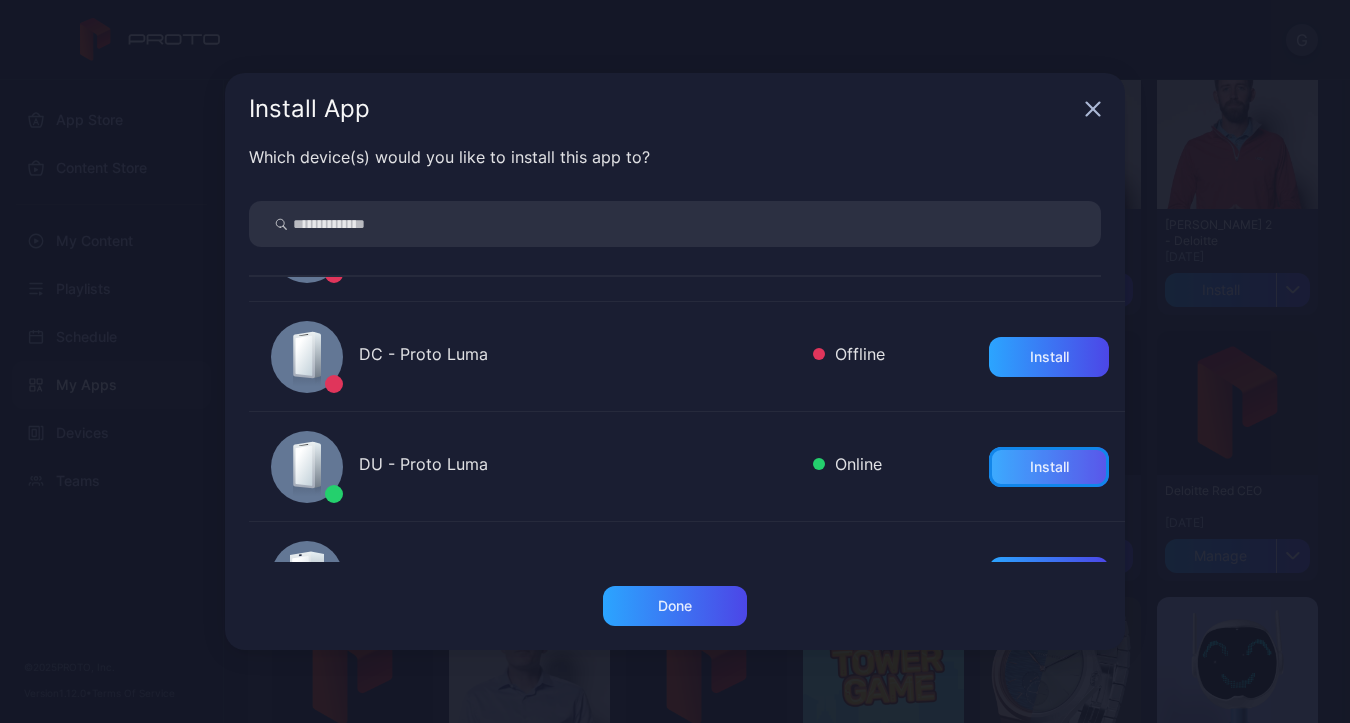click on "Install" at bounding box center (1049, 467) 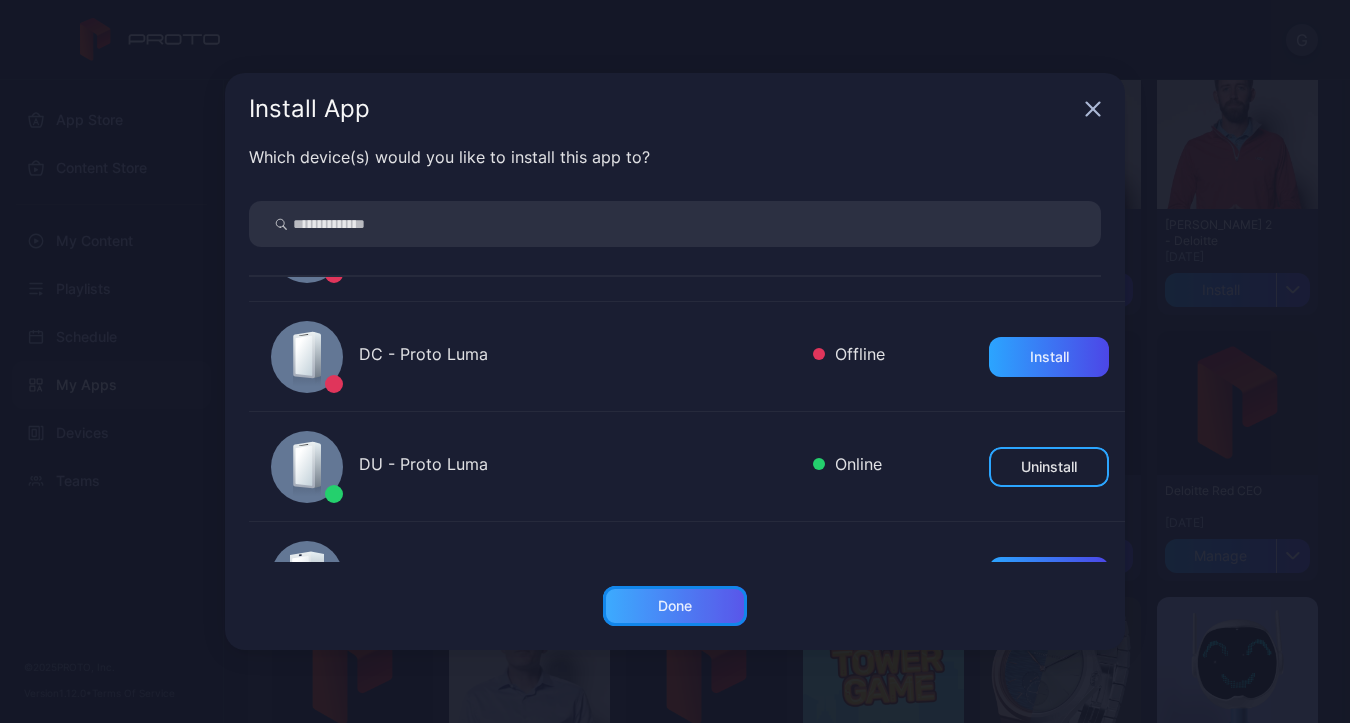 click on "Done" at bounding box center (675, 606) 